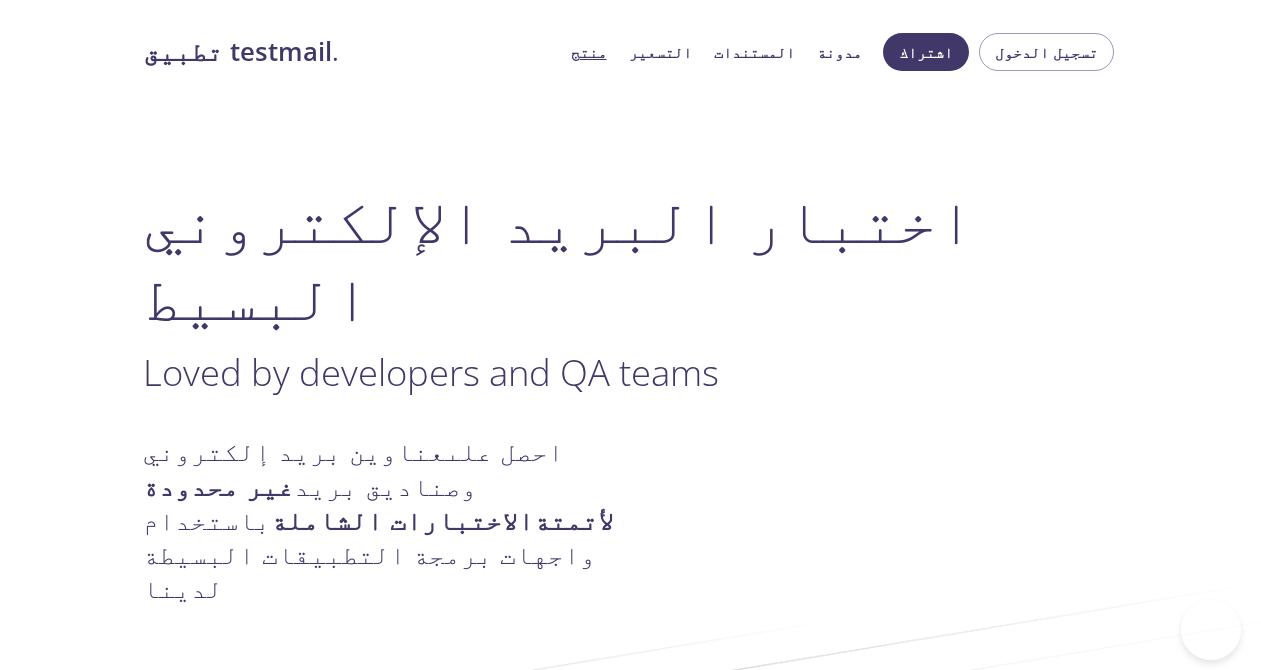 scroll, scrollTop: 3529, scrollLeft: 0, axis: vertical 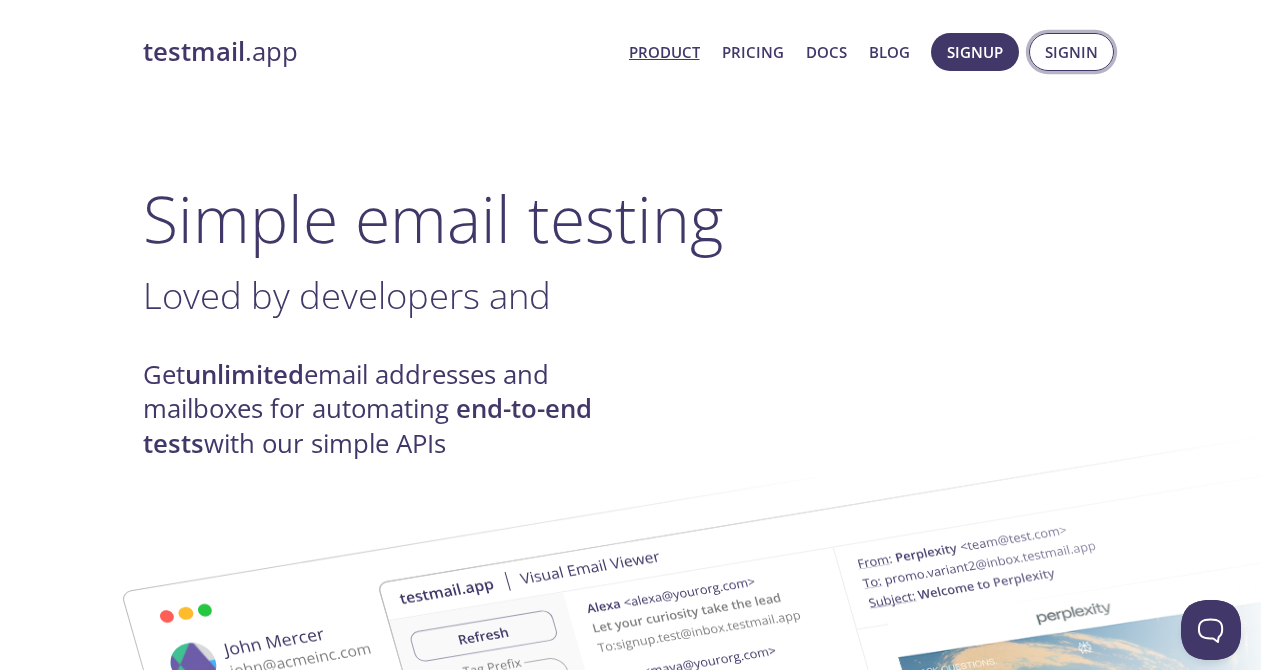 click on "Signin" at bounding box center [1071, 52] 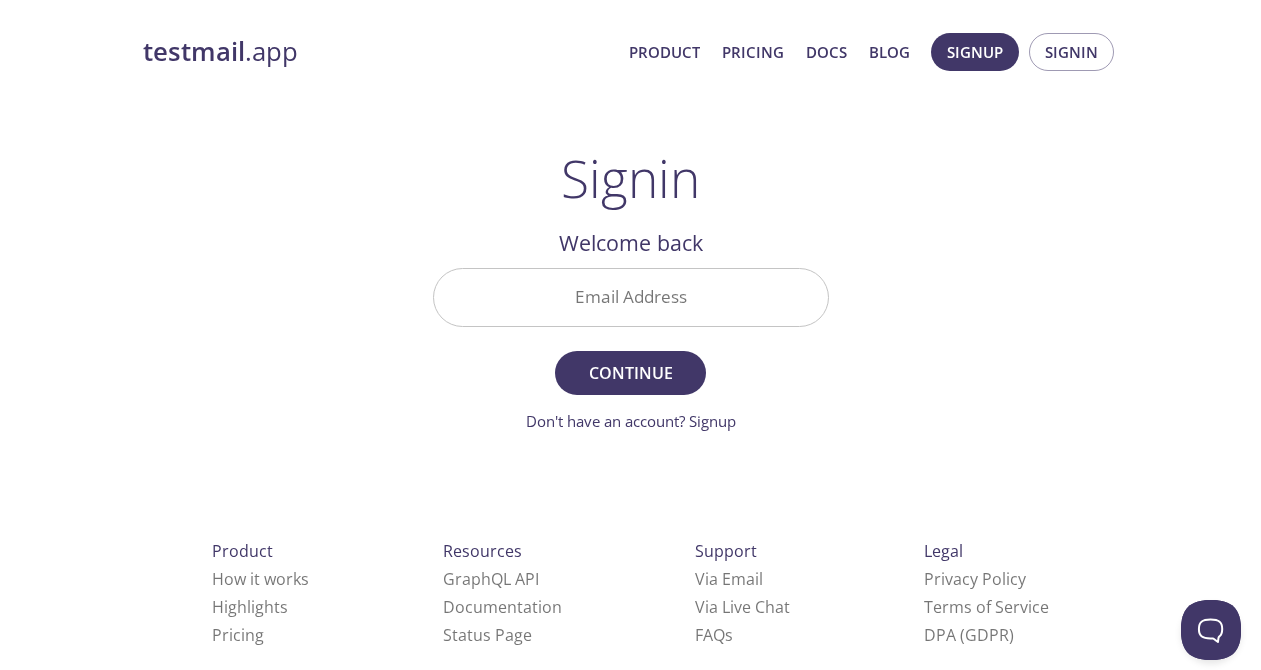 type 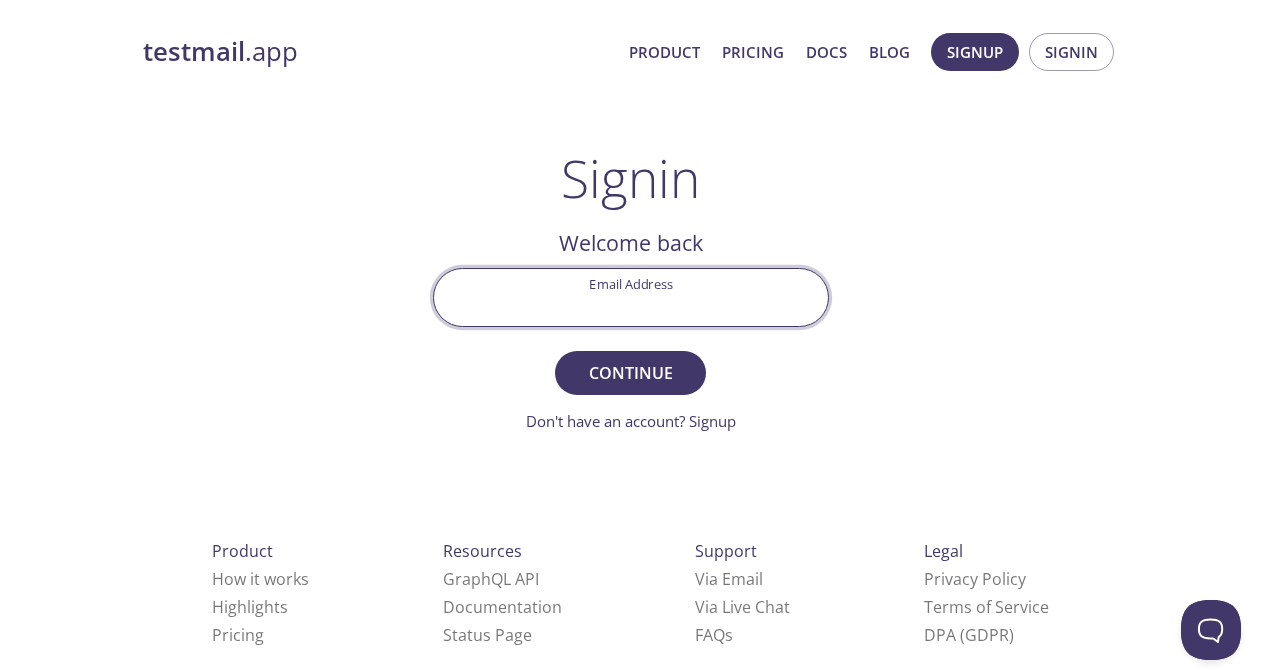 paste on "sip360@mail.com" 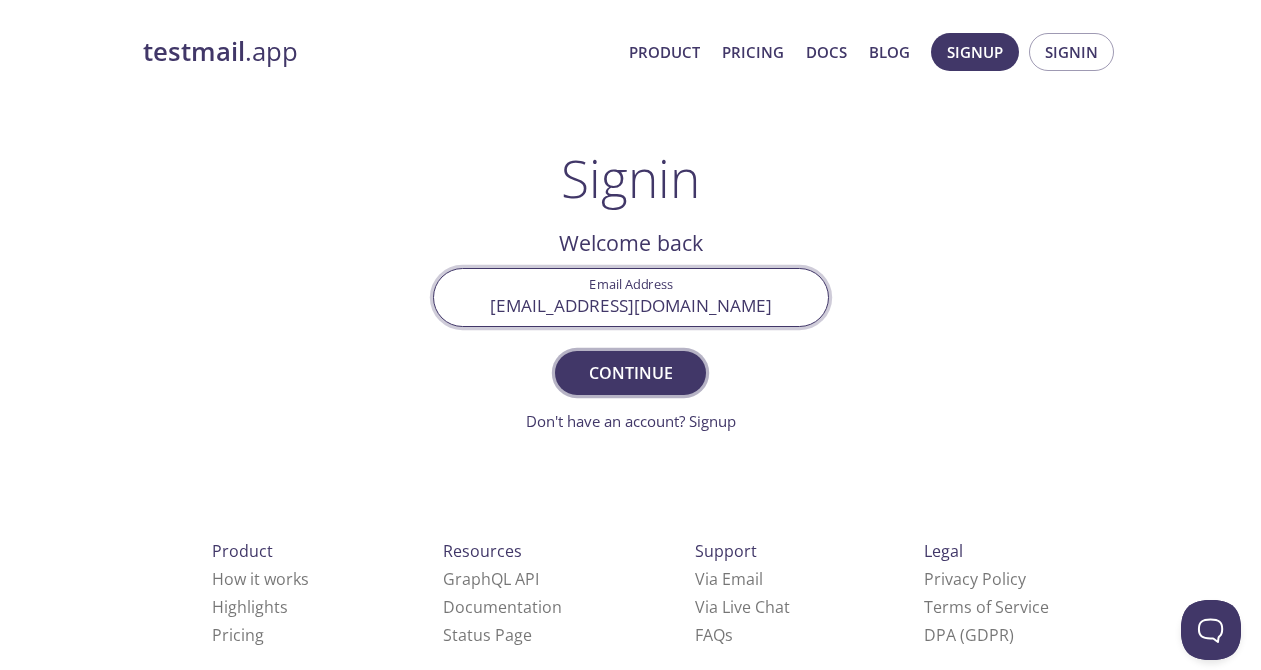 type on "sip360@mail.com" 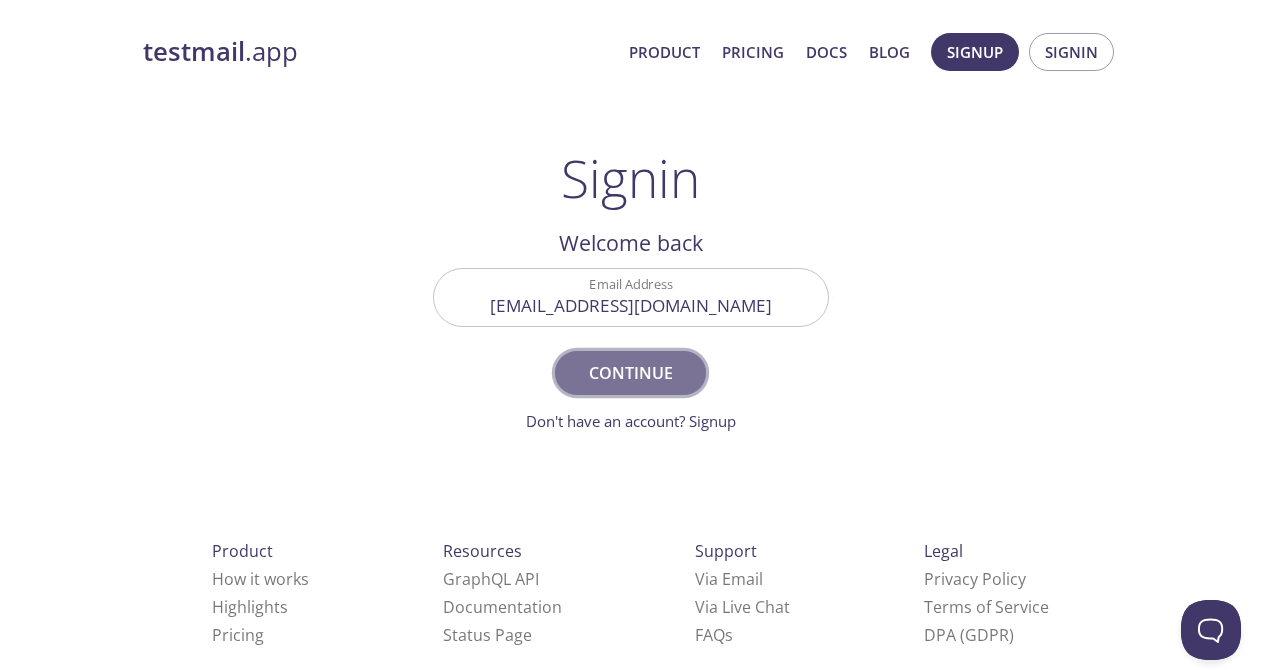 click on "Continue" at bounding box center [630, 373] 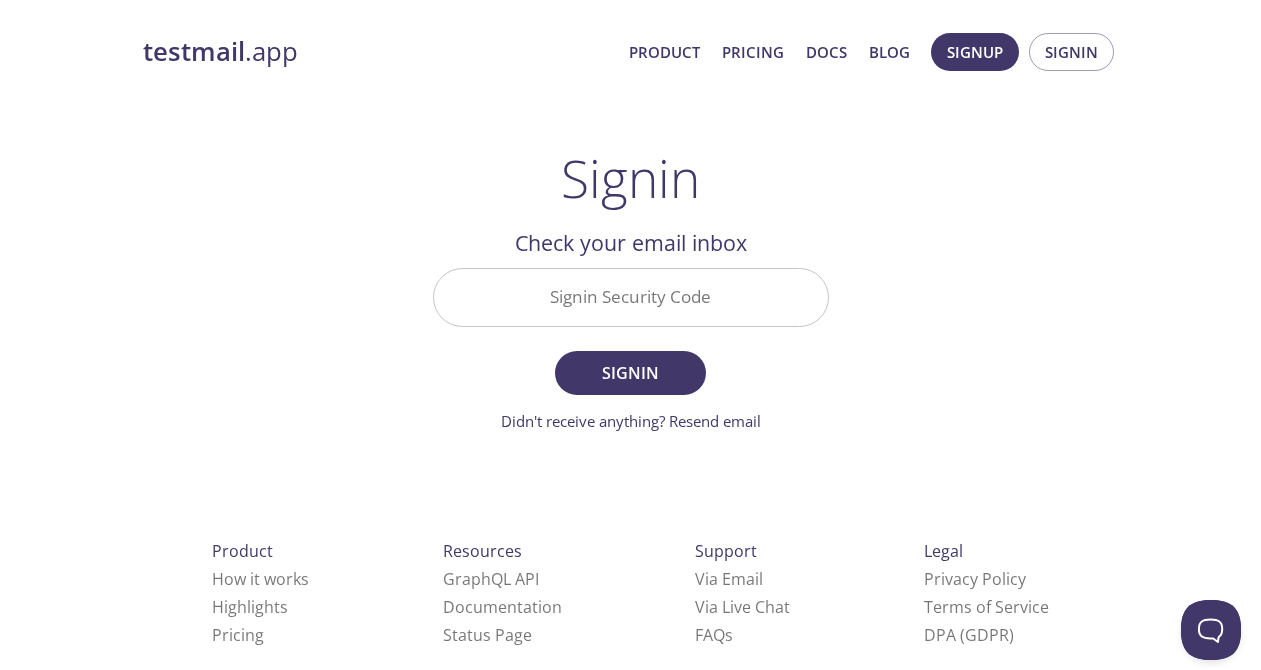 click on "Signin Security Code" at bounding box center [631, 297] 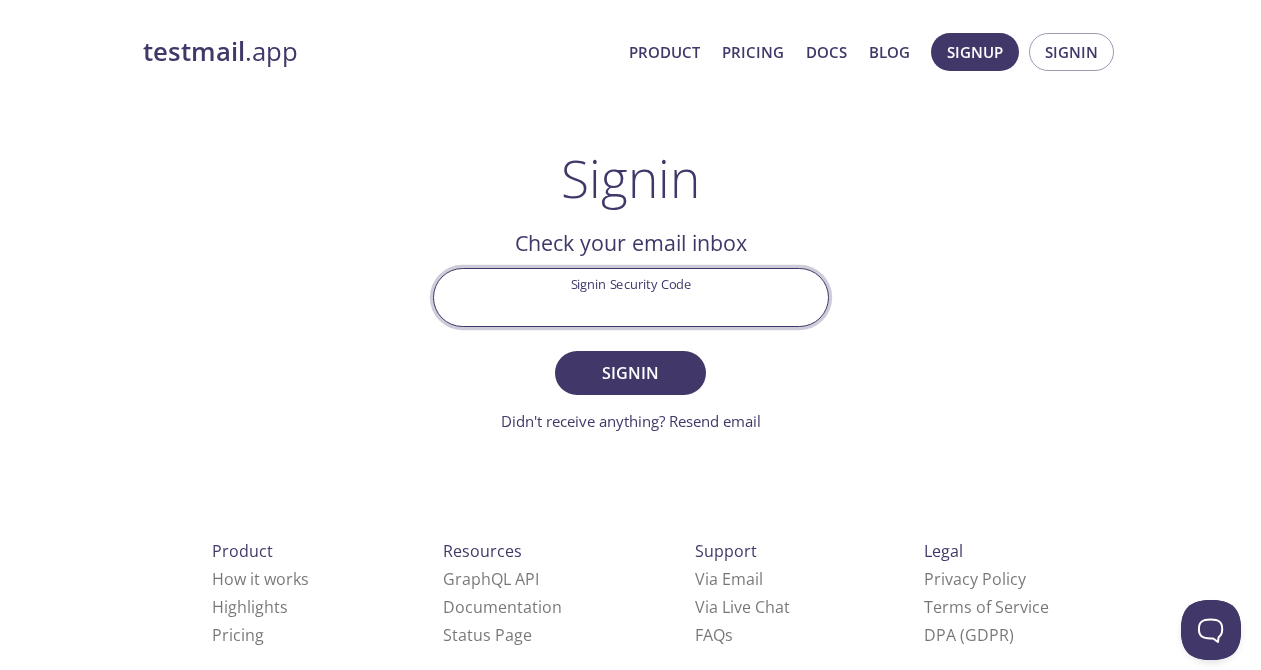 drag, startPoint x: 701, startPoint y: 280, endPoint x: 170, endPoint y: 136, distance: 550.1791 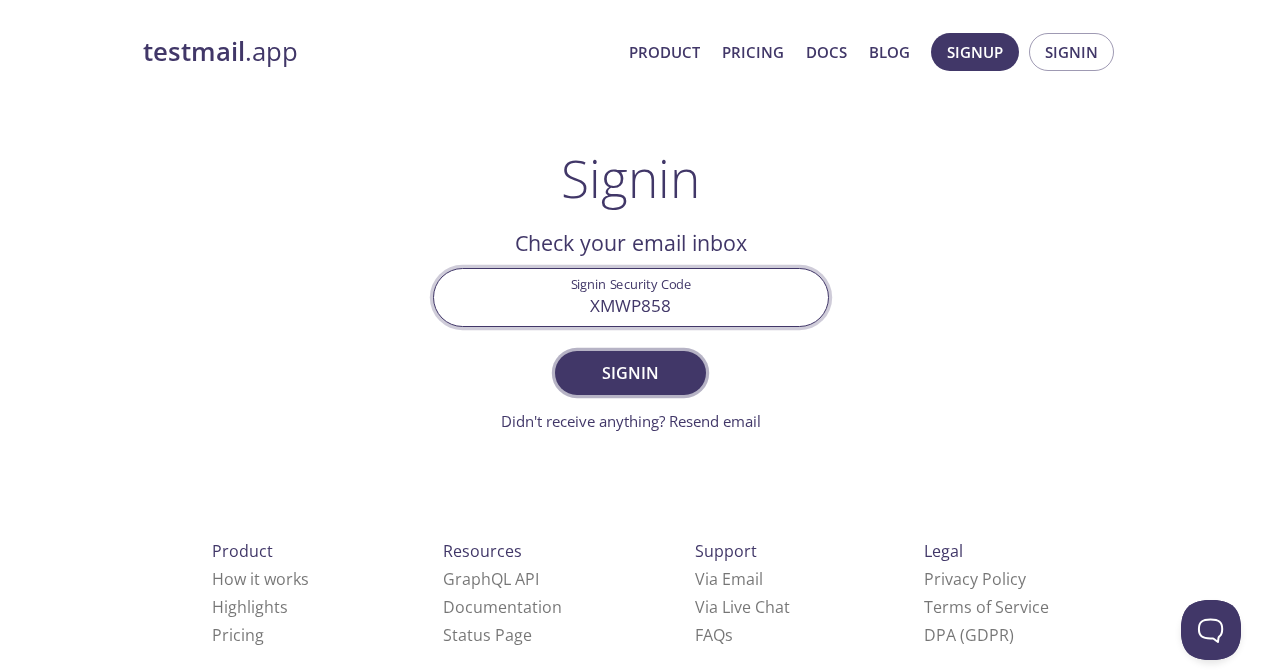 type on "XMWP858" 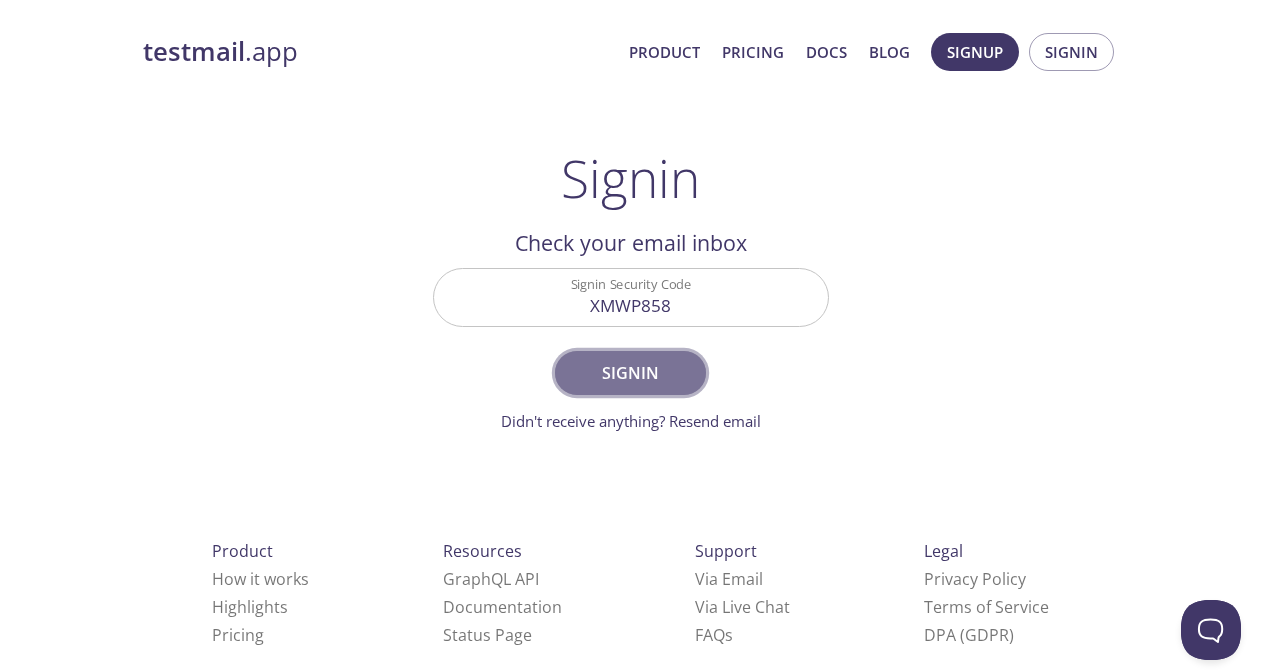 click on "Signin" at bounding box center [630, 373] 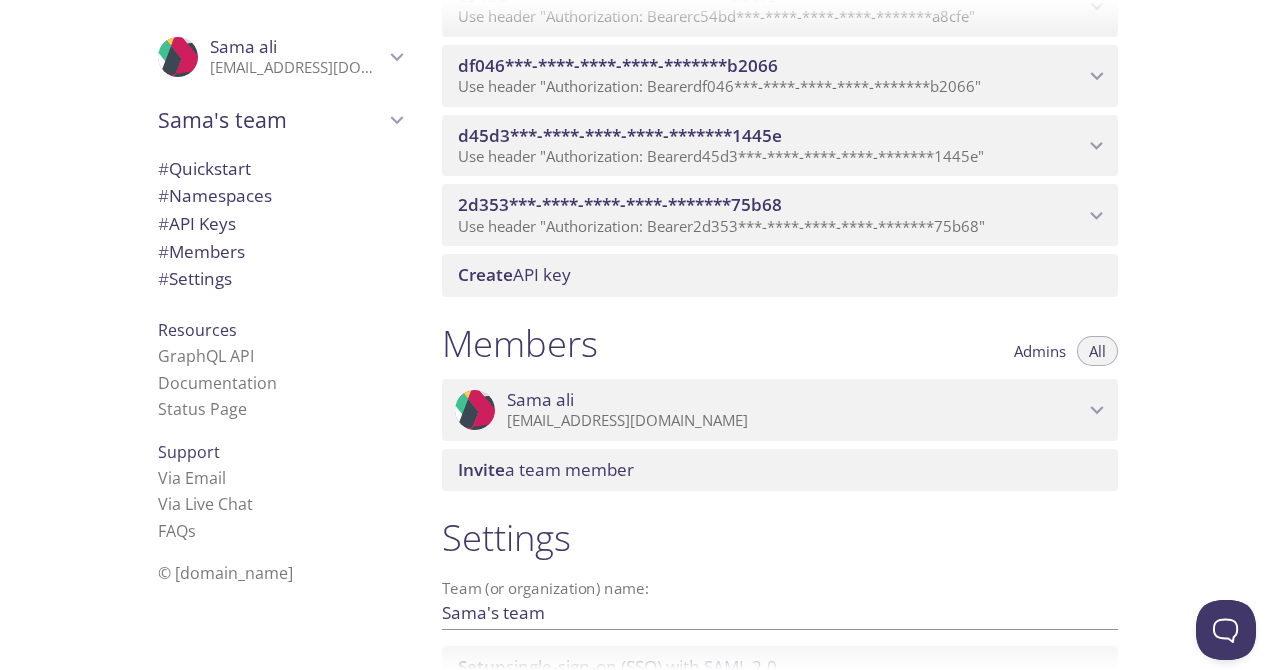 scroll, scrollTop: 0, scrollLeft: 0, axis: both 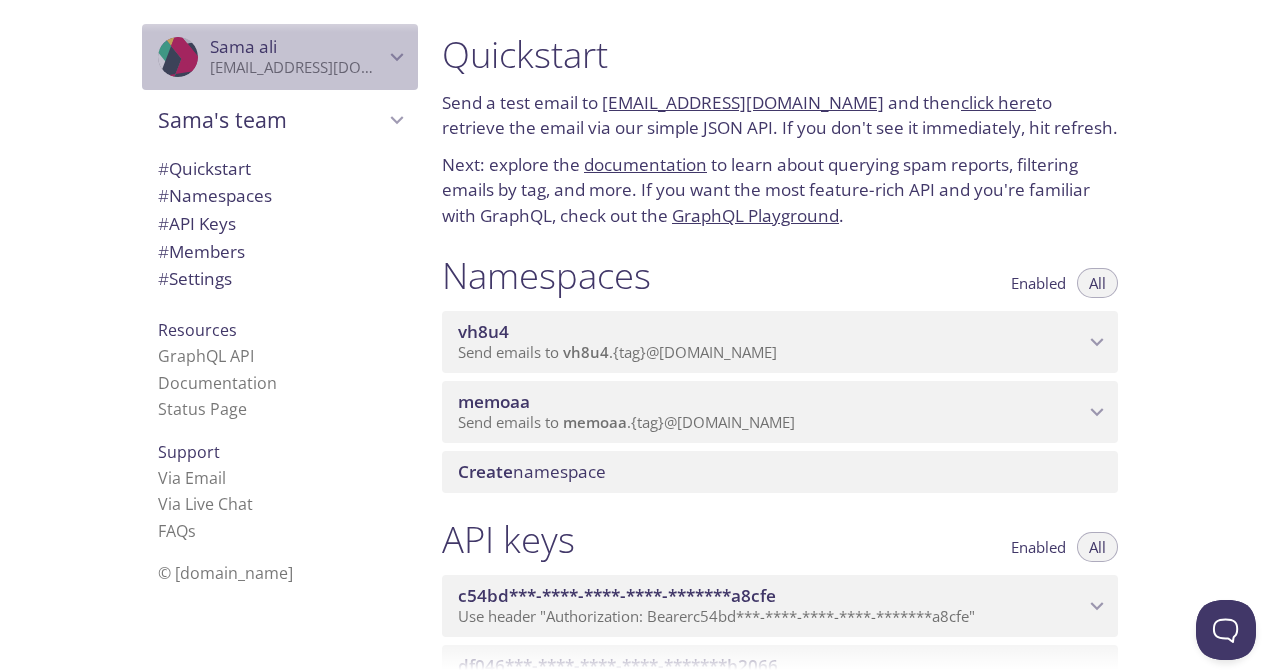 click 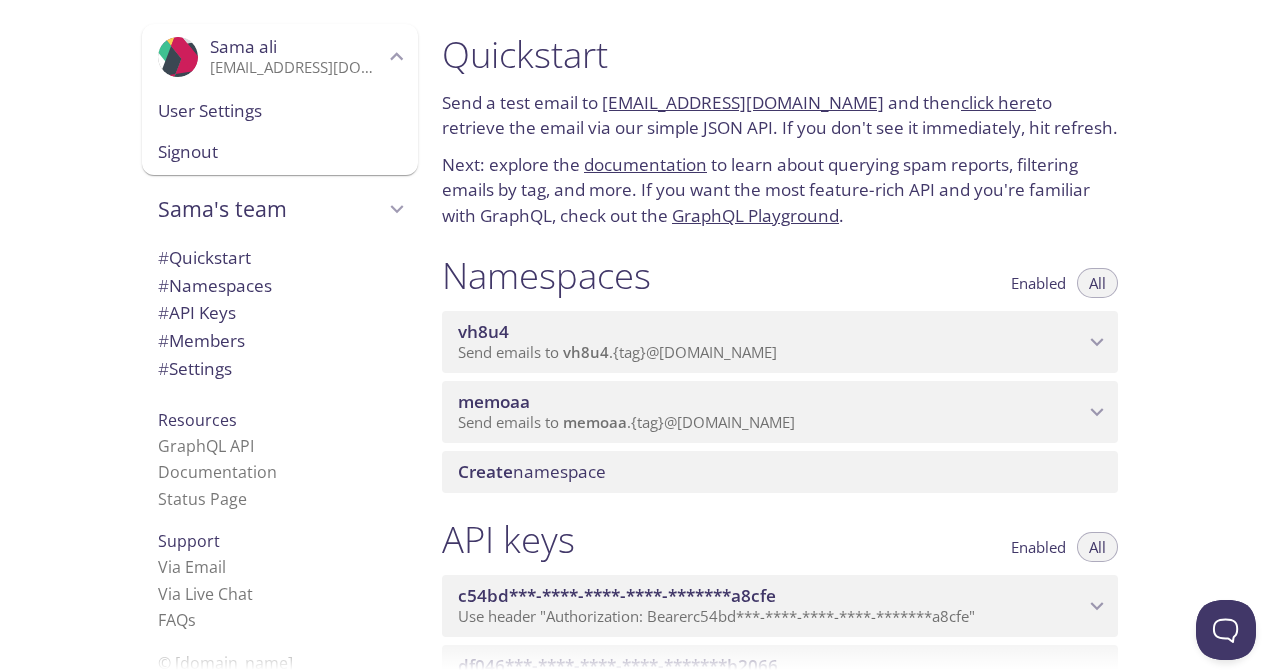 click 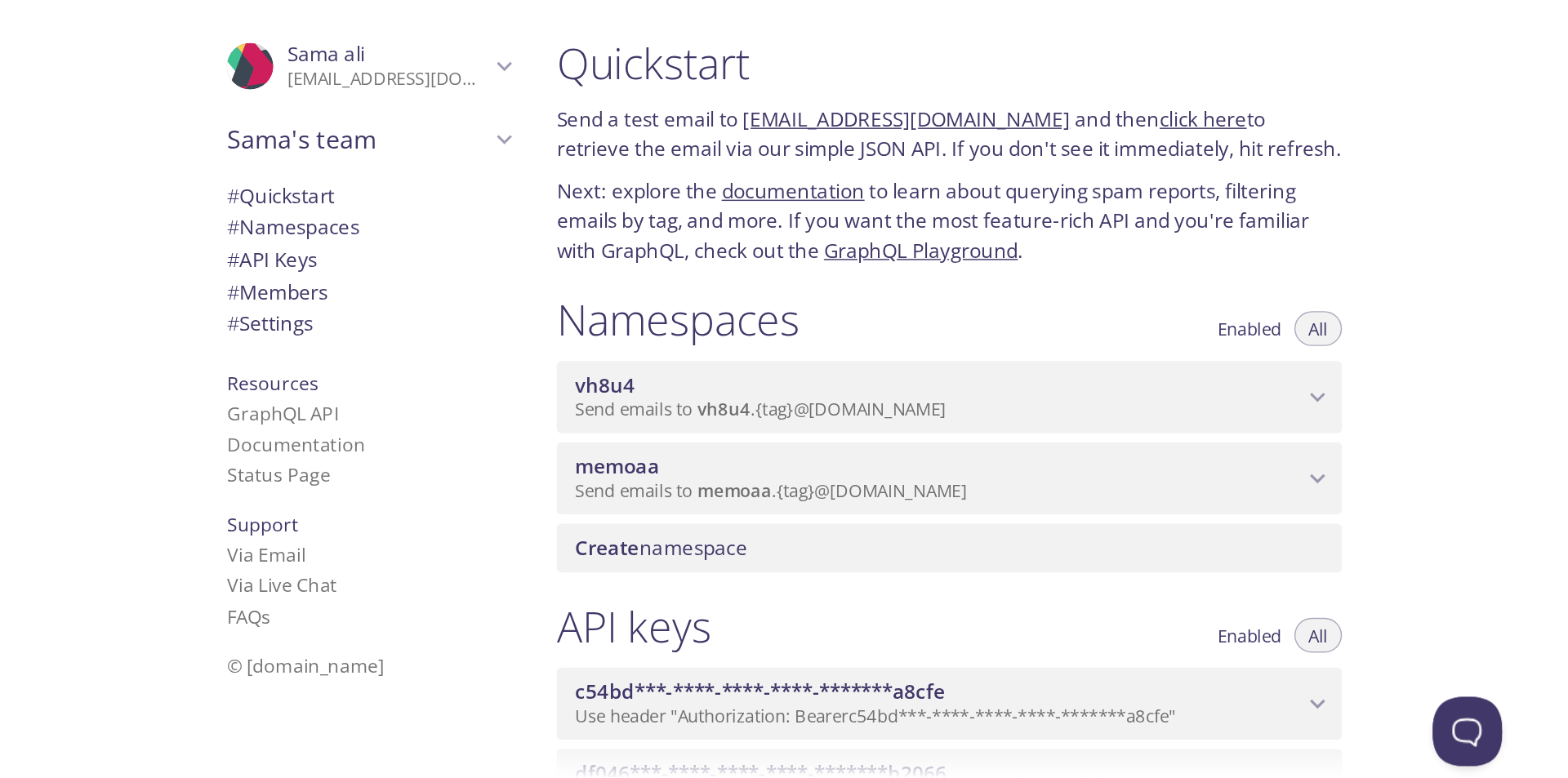 scroll, scrollTop: 163, scrollLeft: 0, axis: vertical 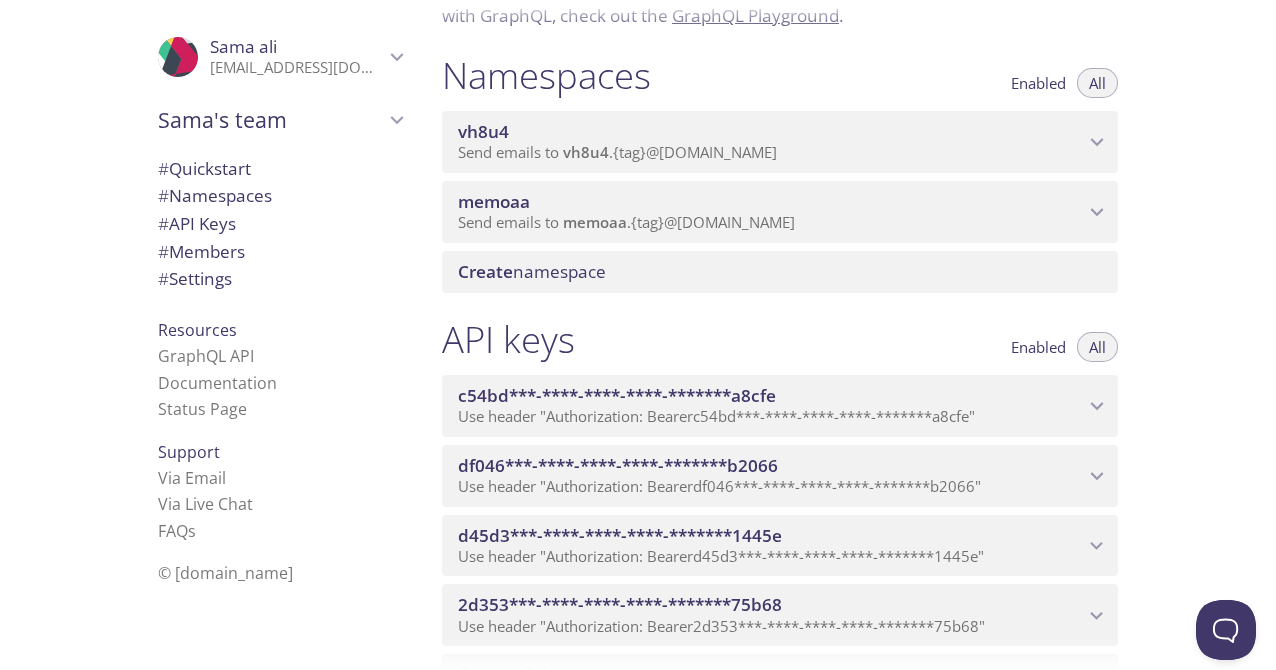 click 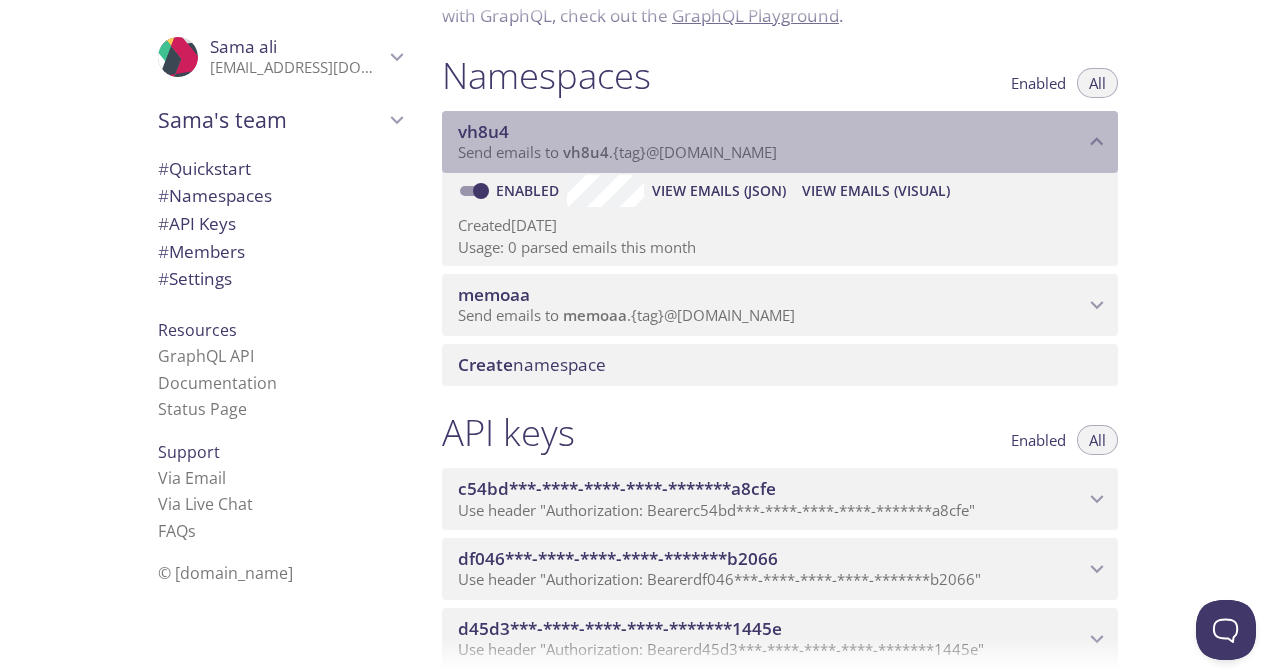 click 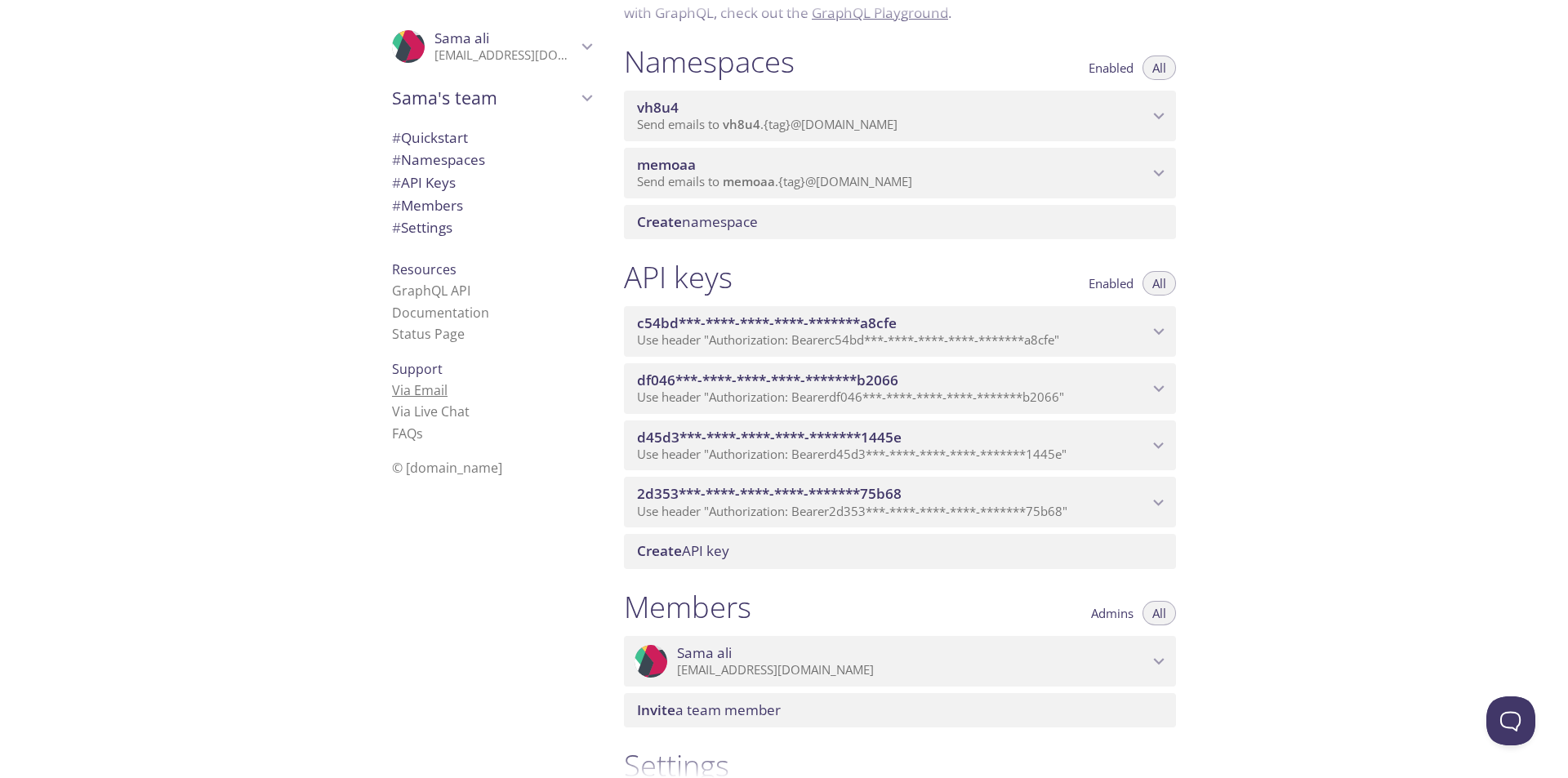 click on "Via Email" at bounding box center [420, 390] 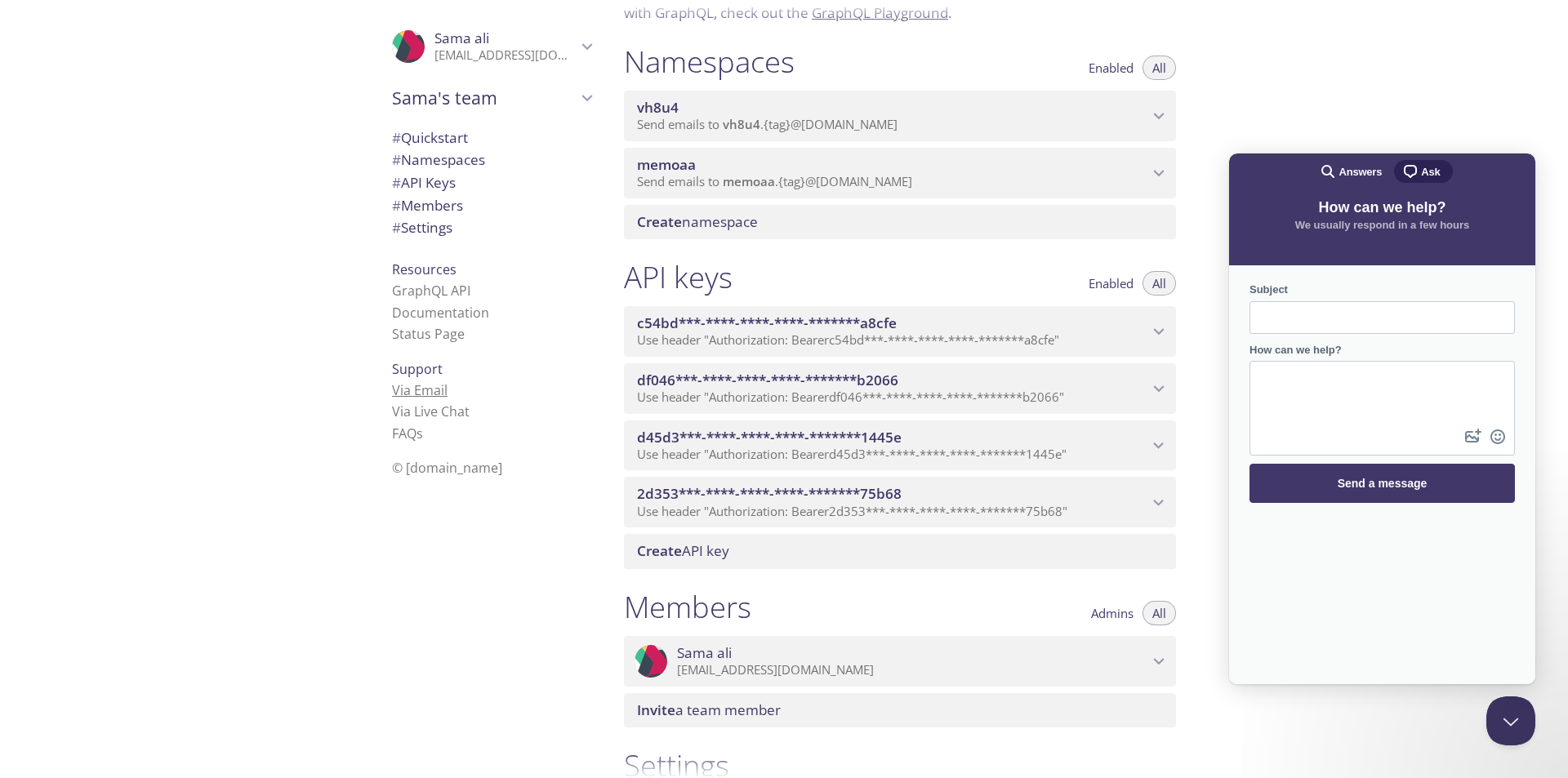 scroll, scrollTop: 0, scrollLeft: 0, axis: both 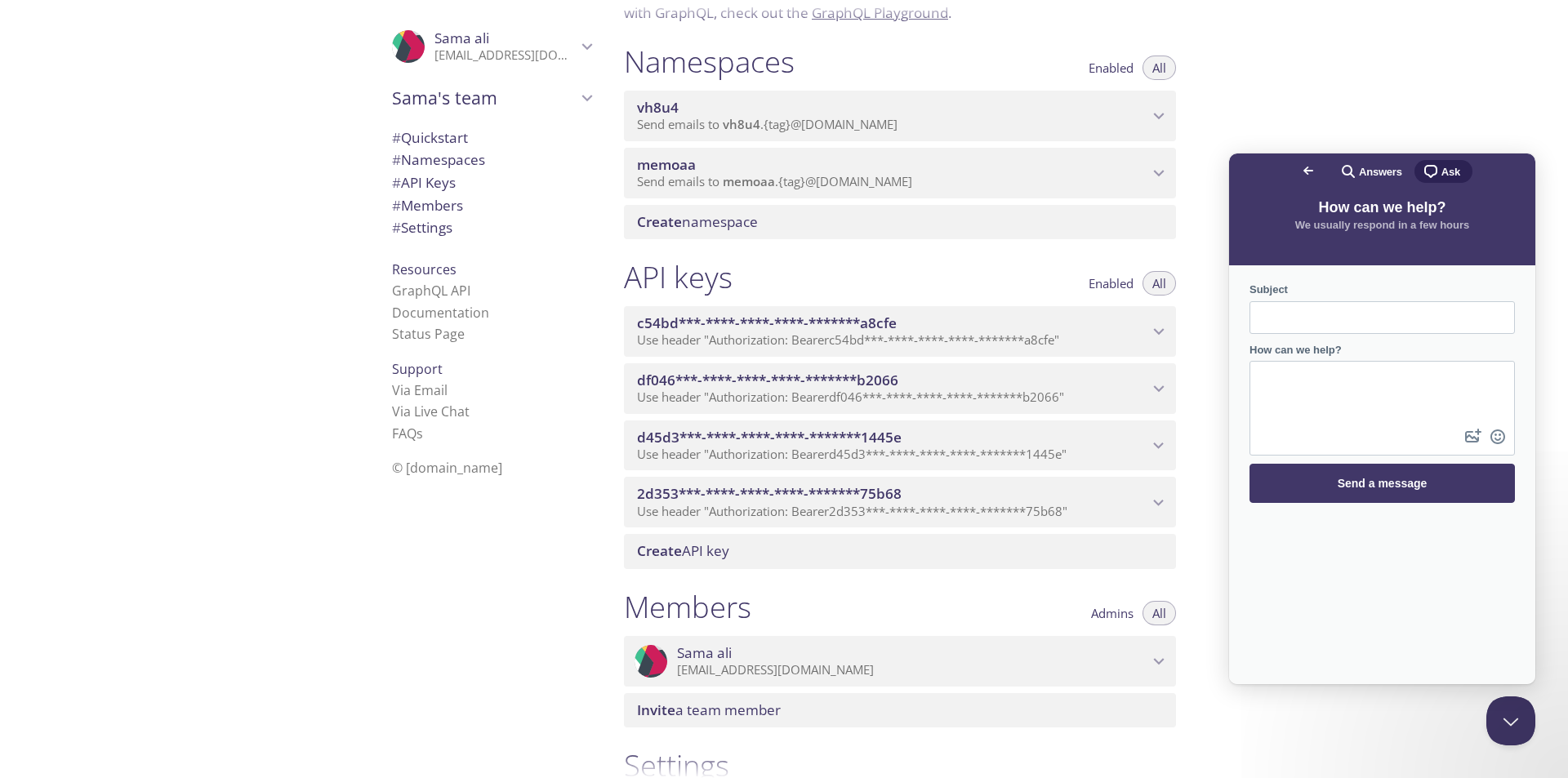 click on "Go back" at bounding box center (1308, 171) 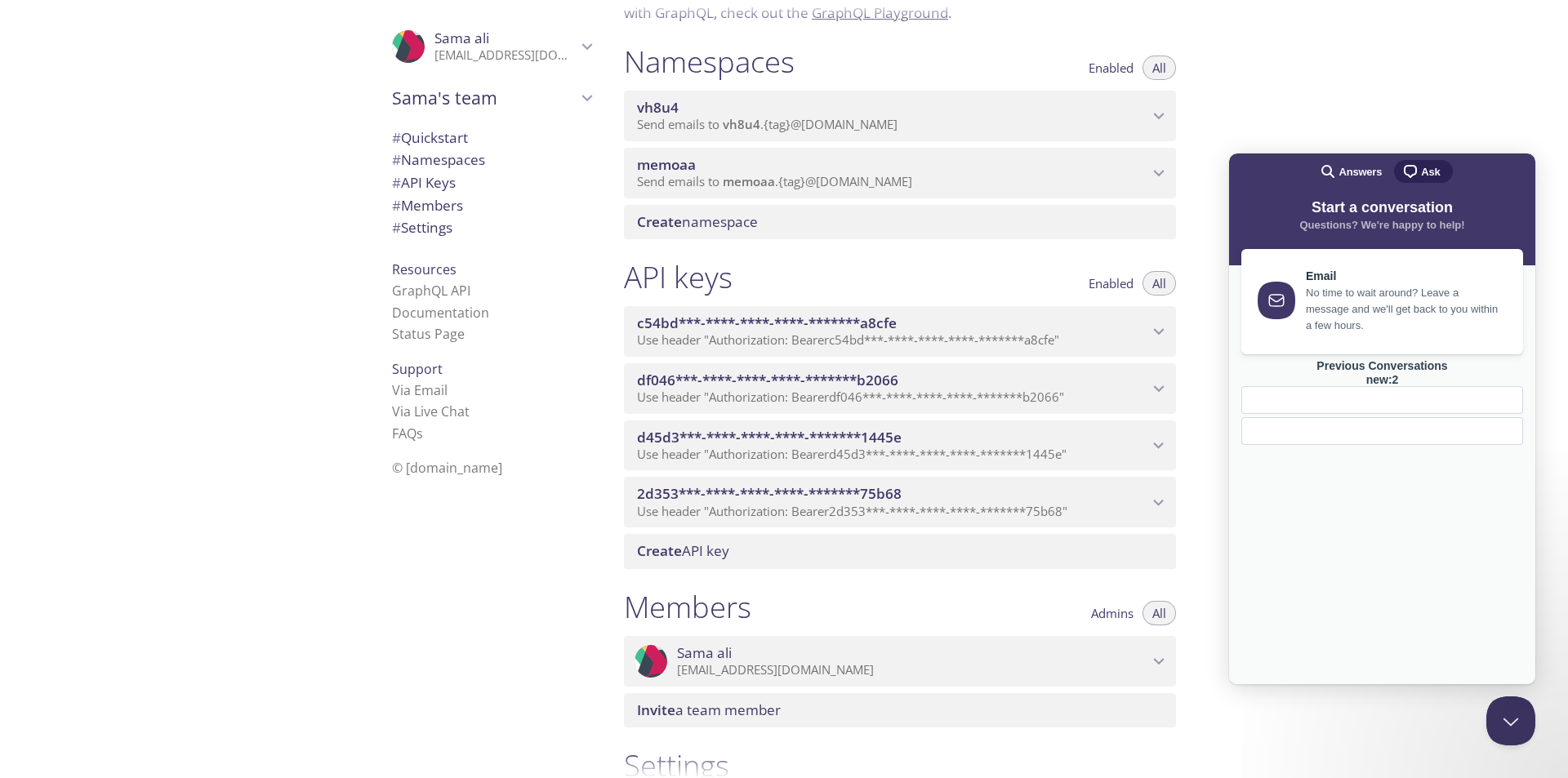 click on "Quickstart Send a test email to   vh8u4.test@inbox.testmail.app   and then  click here  to retrieve the email via our simple JSON API. If you don't see it immediately, hit refresh. Next: explore the   documentation   to learn about querying spam reports, filtering emails by tag, and more. If you want the most feature-rich API and you're familiar with GraphQL, check out the   GraphQL Playground . Namespaces Enabled All vh8u4 Send emails to   vh8u4 . {tag} @inbox.testmail.app Enabled View Emails (JSON) View Emails (Visual) Created  14 Aug 2024 Usage: 0 parsed emails this month memoaa Send emails to   memoaa . {tag} @inbox.testmail.app Disabled View Emails (JSON) View Emails (Visual) Created  2 Jan 2025 Usage: 0 parsed emails this month Create  namespace API keys Enabled All c54bd***-****-****-****-*******a8cfe Use header "Authorization: Bearer  c54bd***-****-****-****-*******a8cfe " Enabled Namespace access: vh8u4 memoaa Created  14 Aug 2024 Usage: 8 API calls this month df046***-****-****-****-*******b2066 " "" at bounding box center (1089, 389) 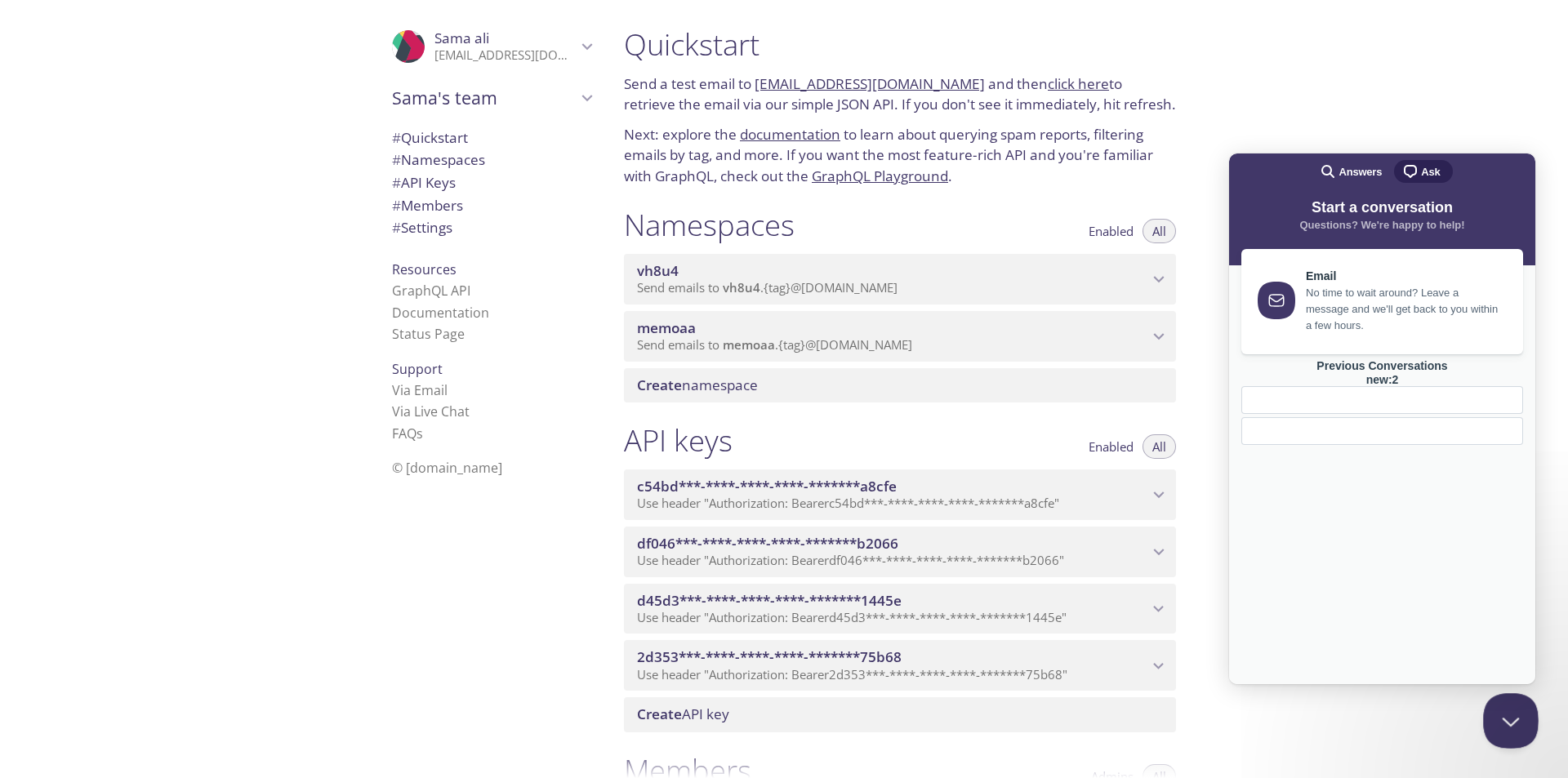 click at bounding box center [1508, 718] 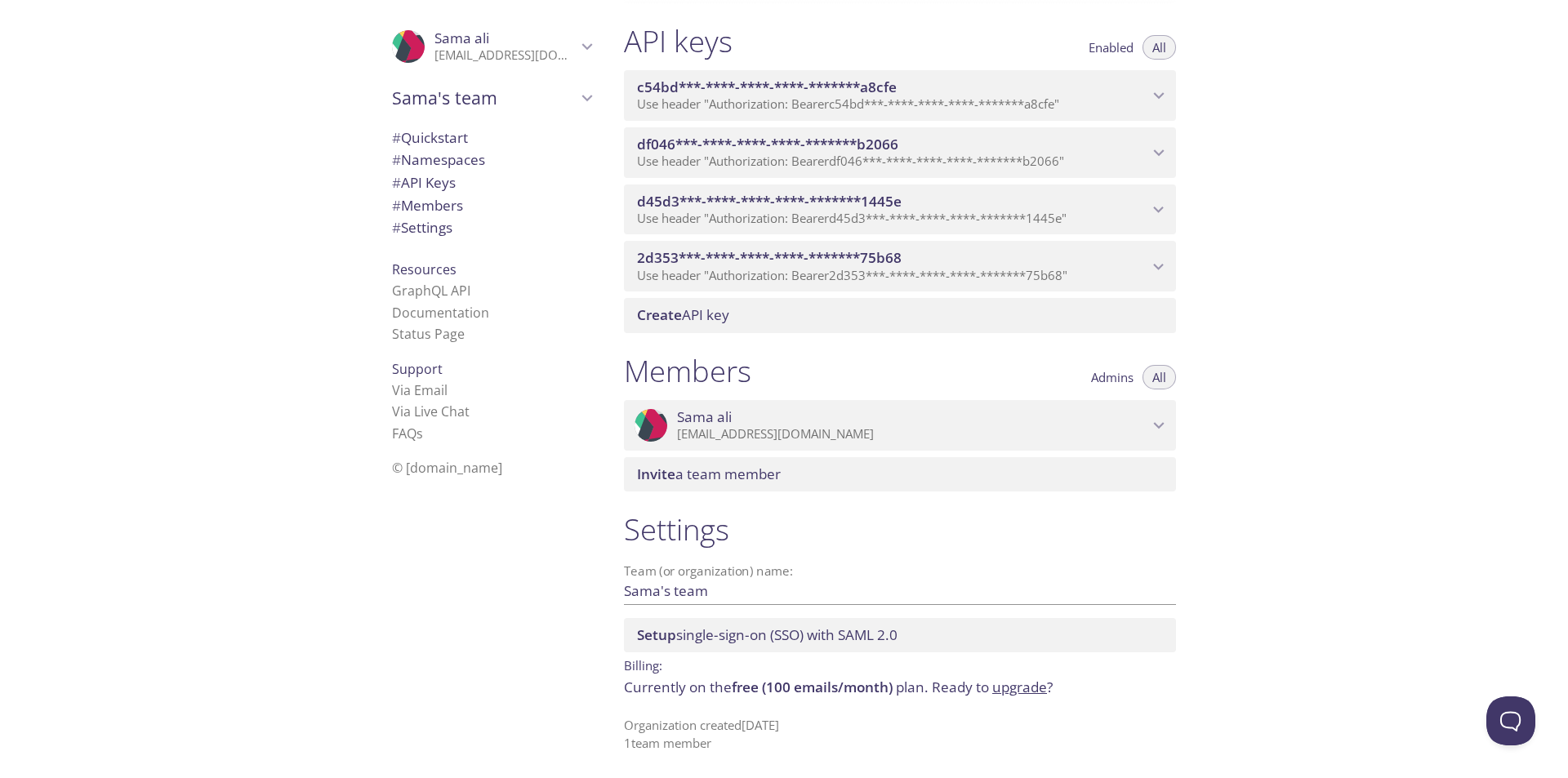 scroll, scrollTop: 0, scrollLeft: 0, axis: both 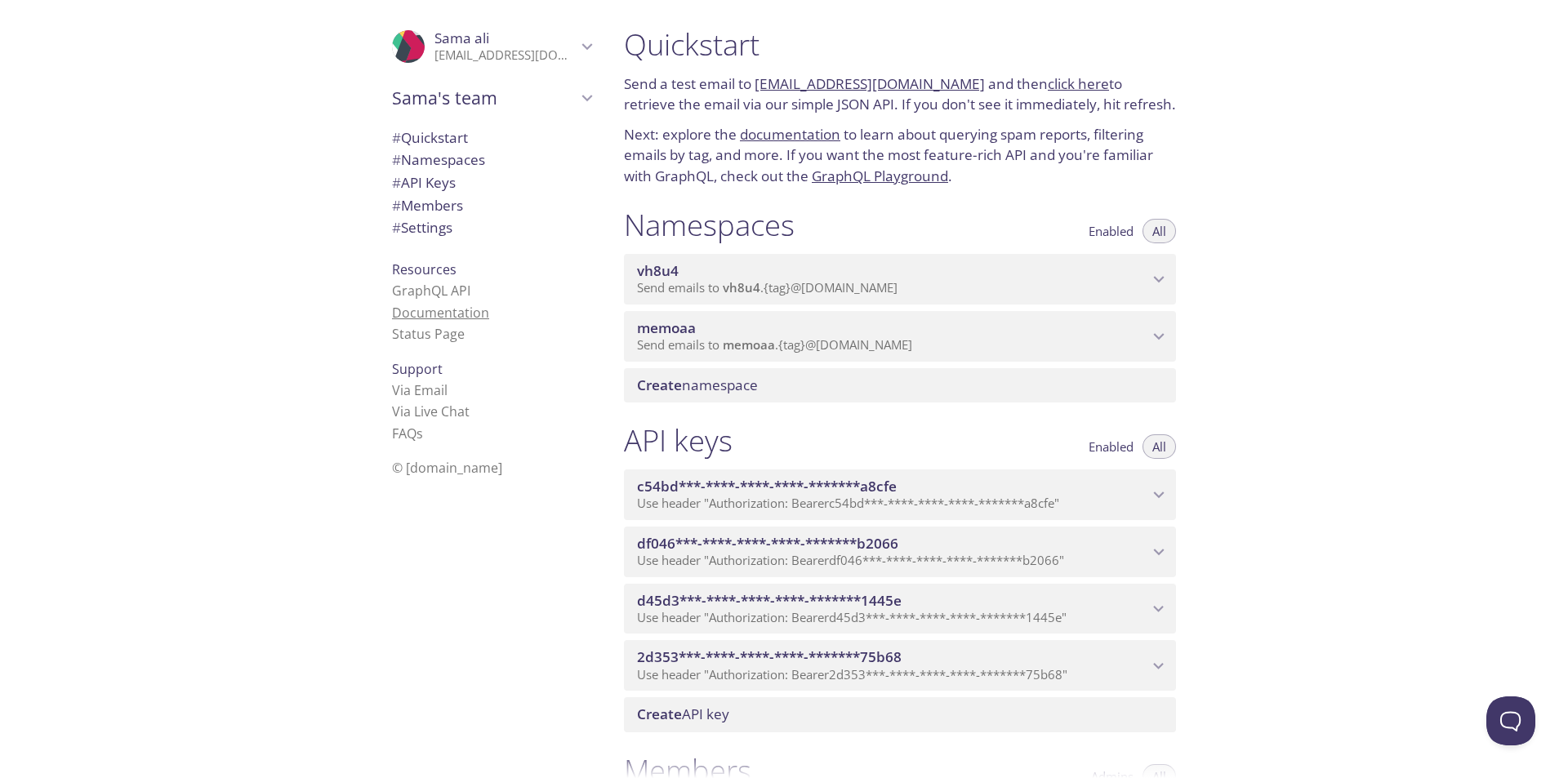 click on "Documentation" at bounding box center [440, 313] 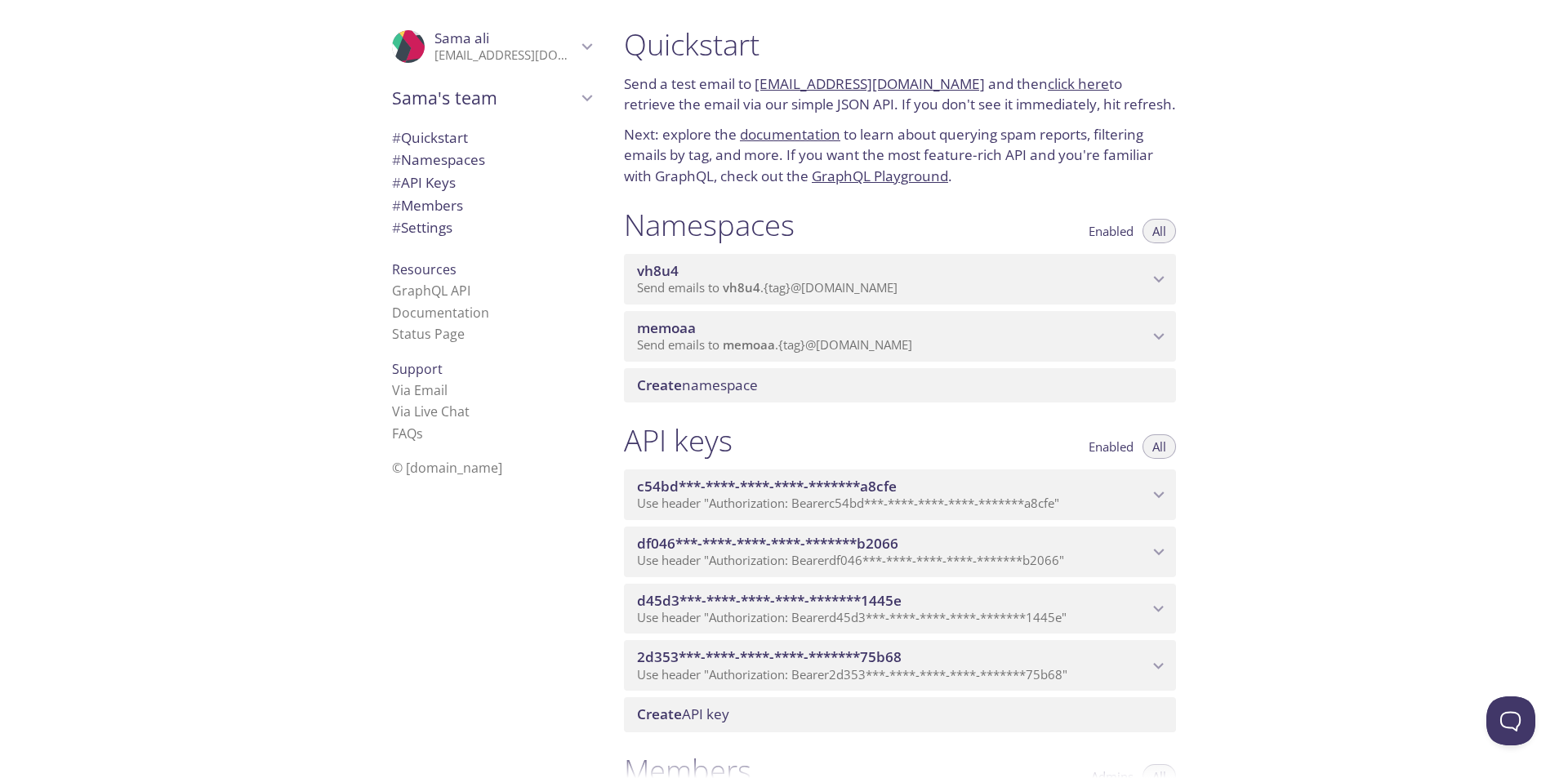 click on "#  Settings" at bounding box center [422, 227] 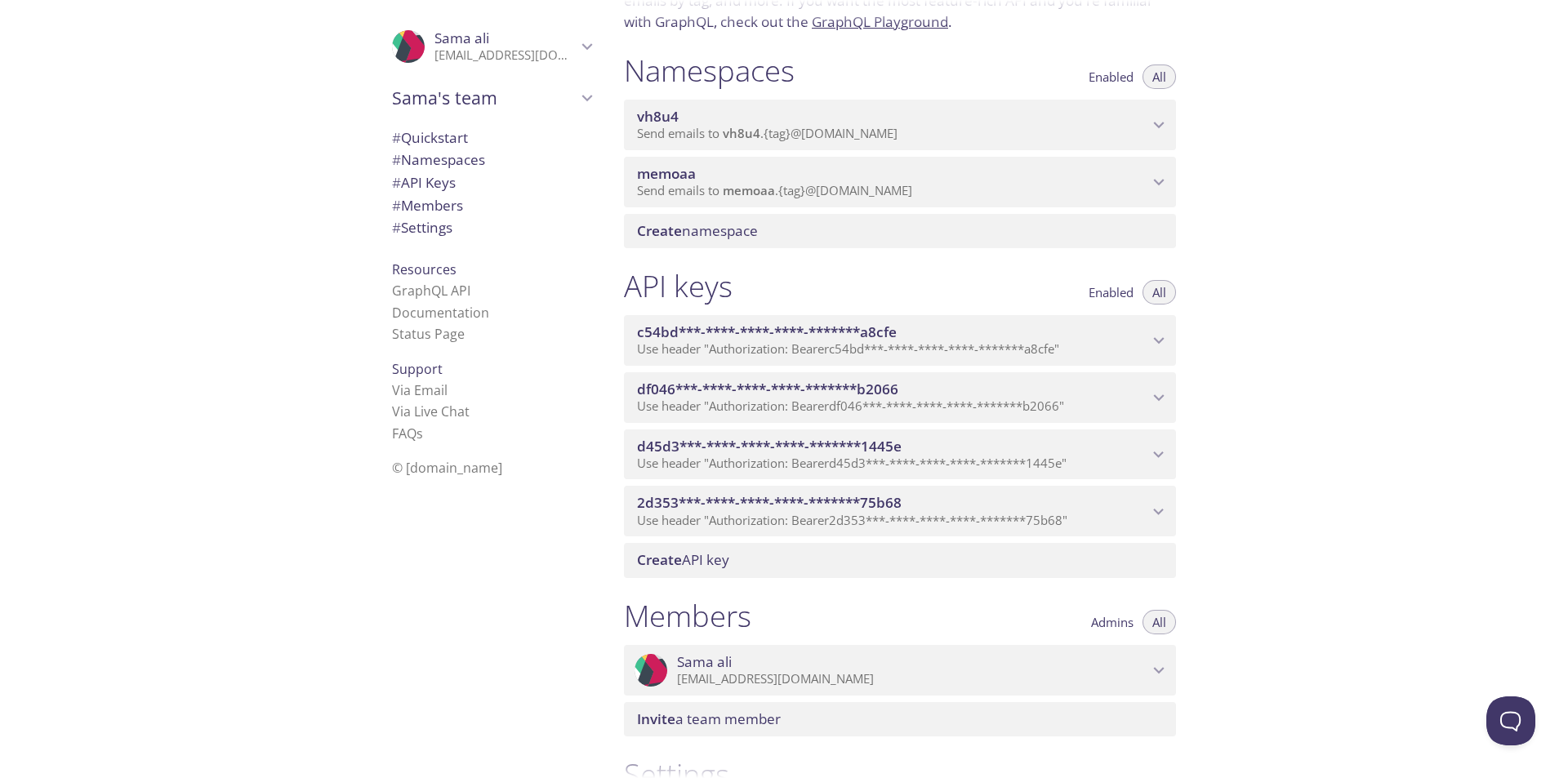 scroll, scrollTop: 0, scrollLeft: 0, axis: both 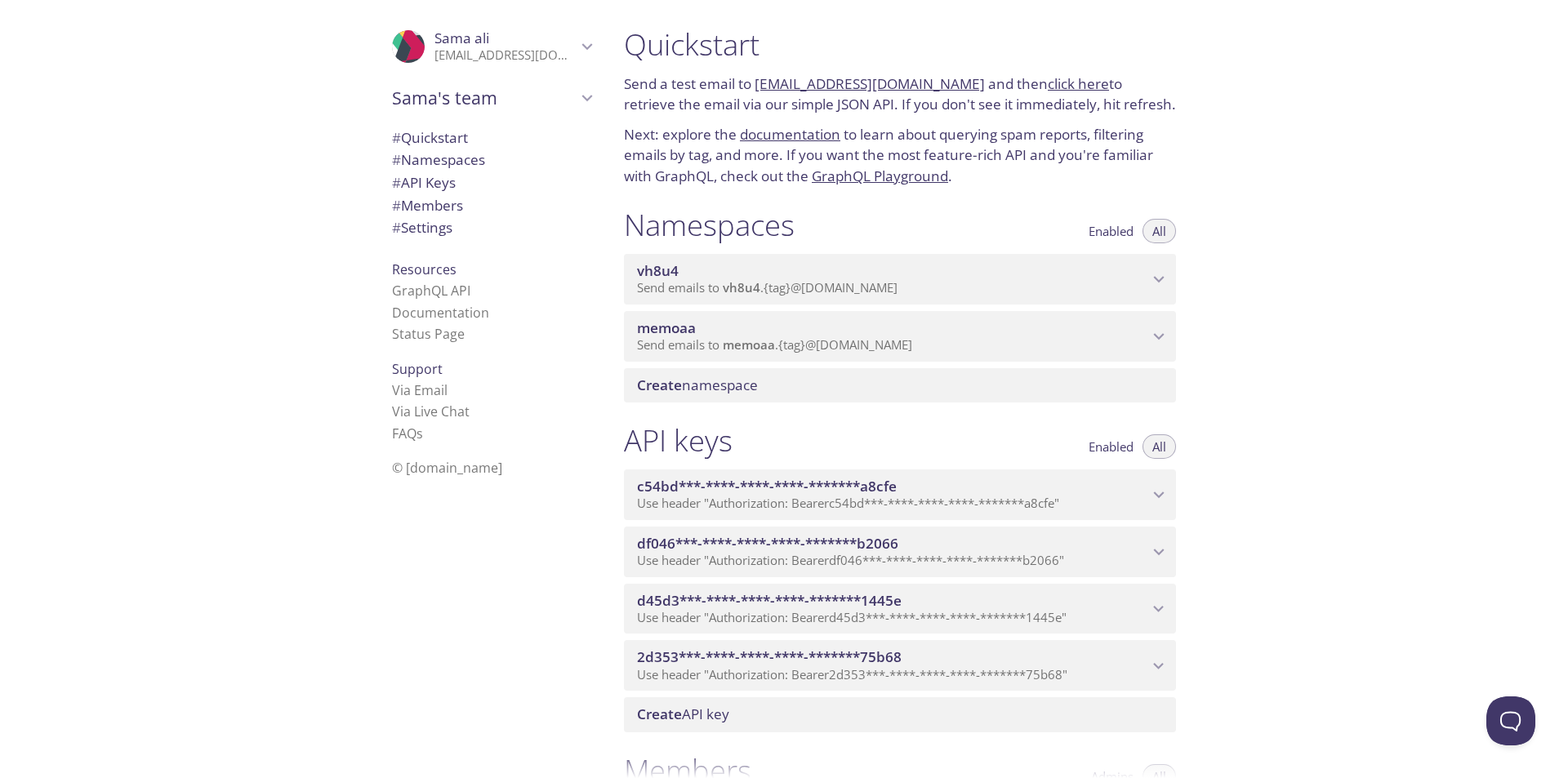 click on "Send emails to   vh8u4 . {tag} @inbox.testmail.app" at bounding box center (767, 287) 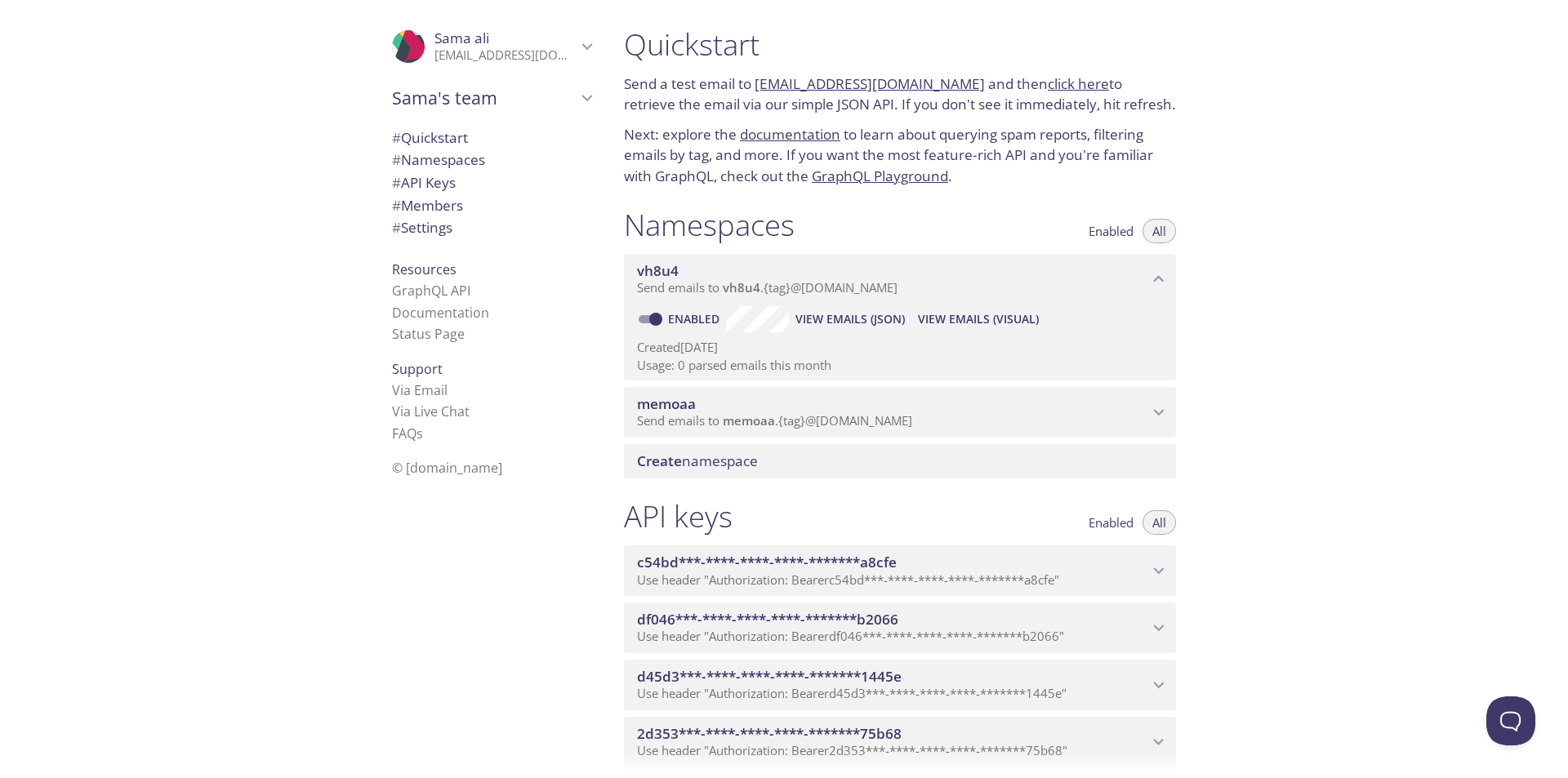 click on "#  Quickstart" at bounding box center [430, 137] 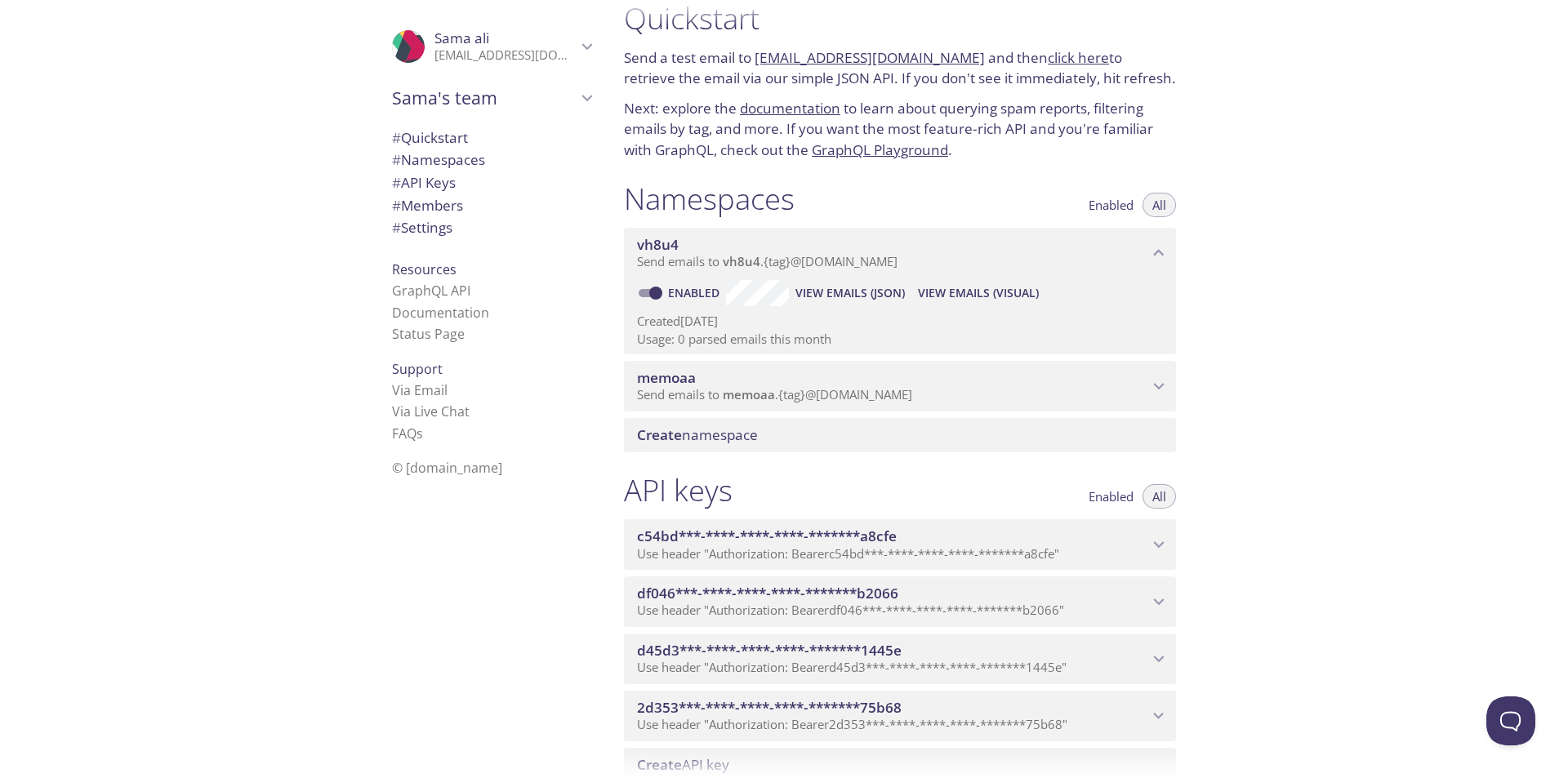 scroll, scrollTop: 0, scrollLeft: 0, axis: both 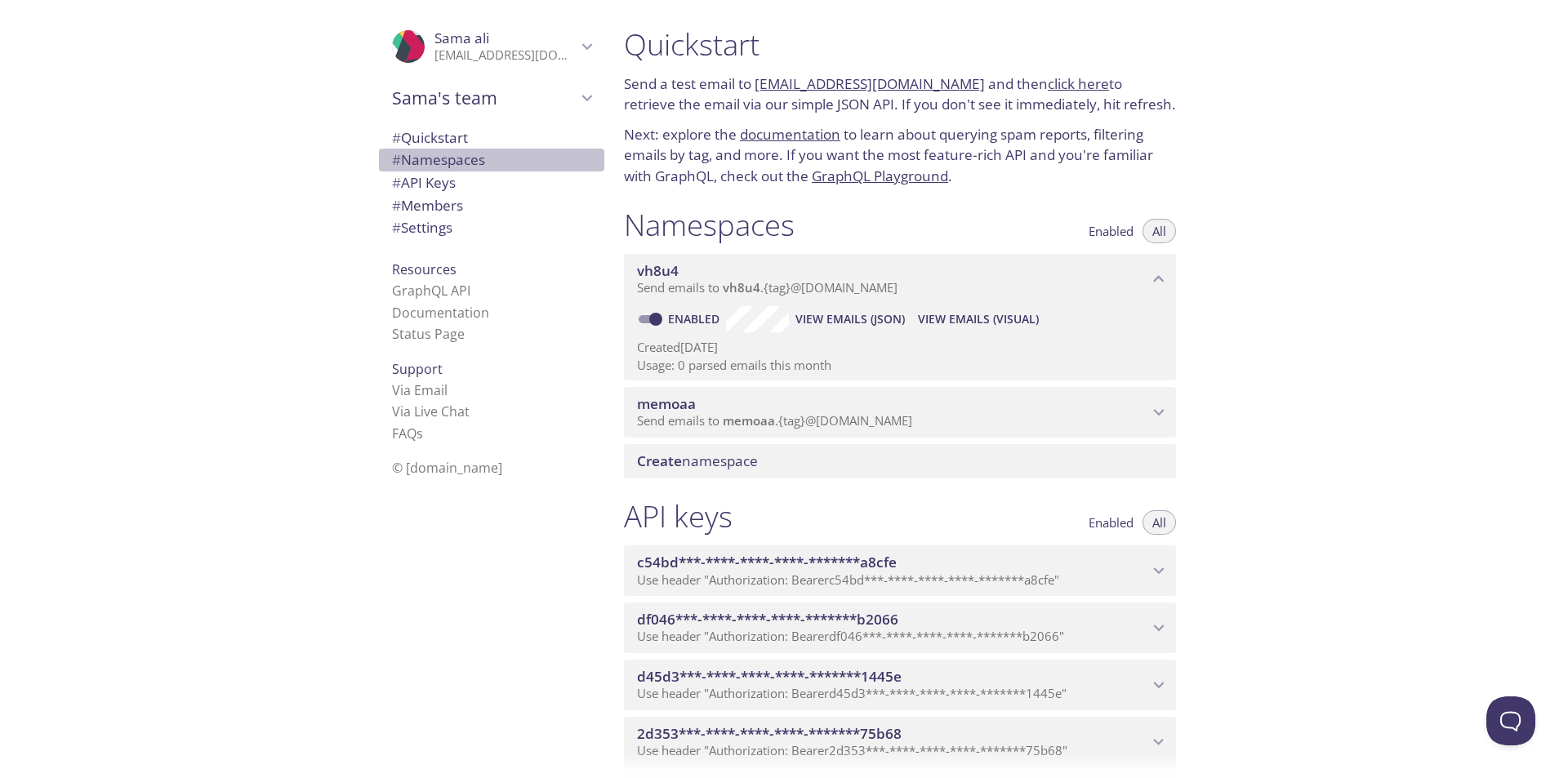 click on "#  Namespaces" at bounding box center [439, 159] 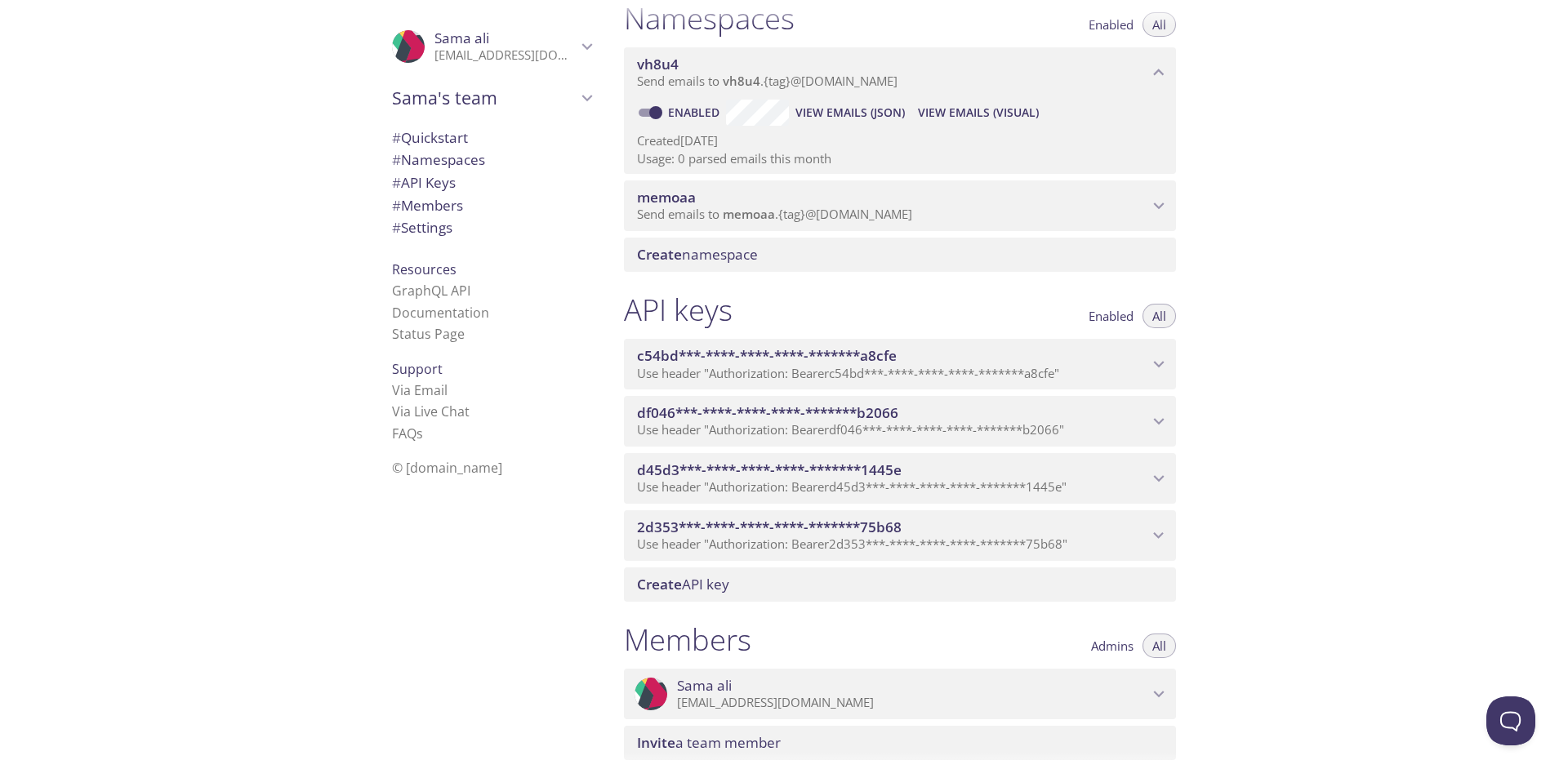 click on "sip360@mail.com" at bounding box center [506, 56] 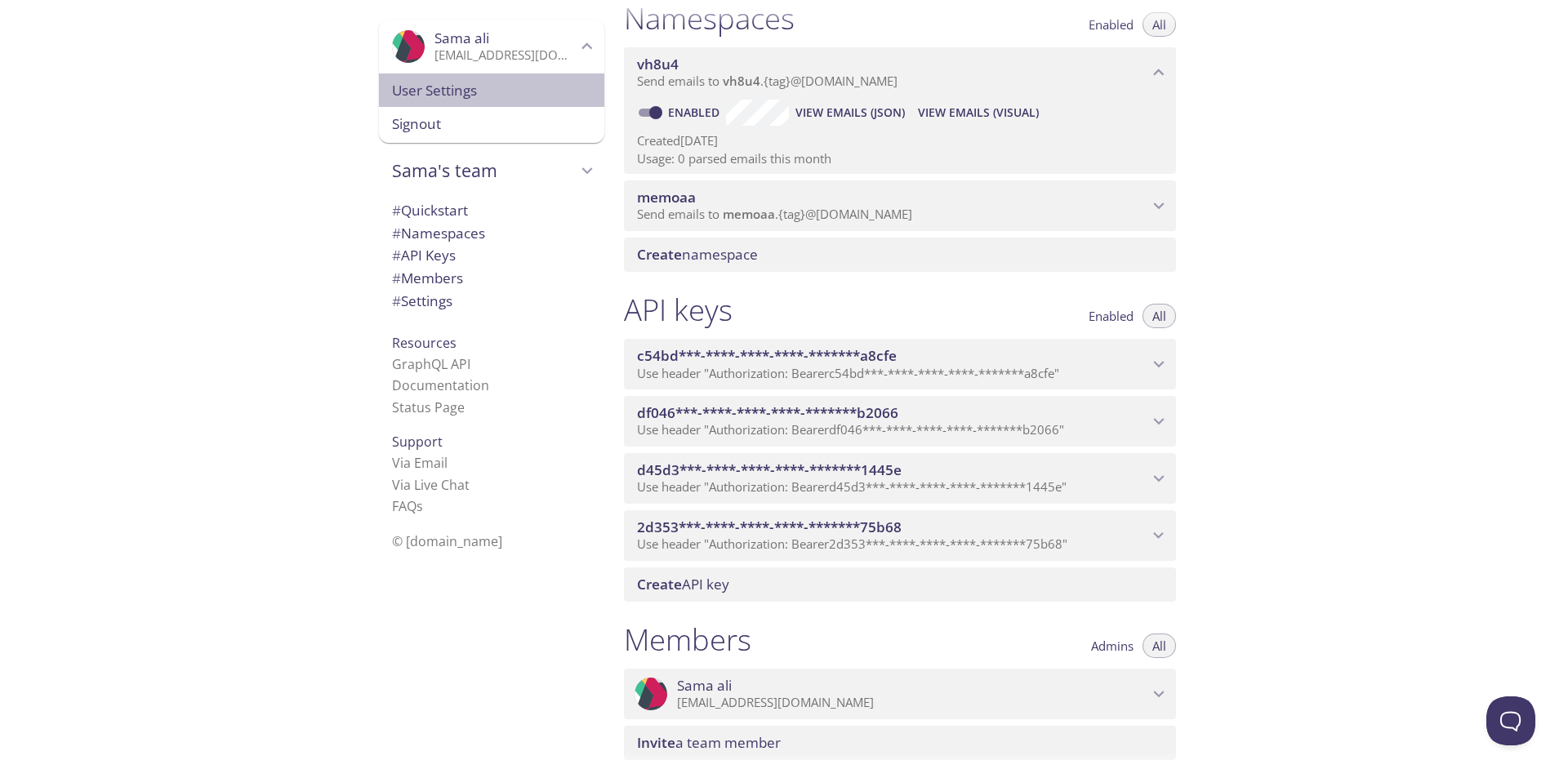click on "User Settings" at bounding box center (492, 91) 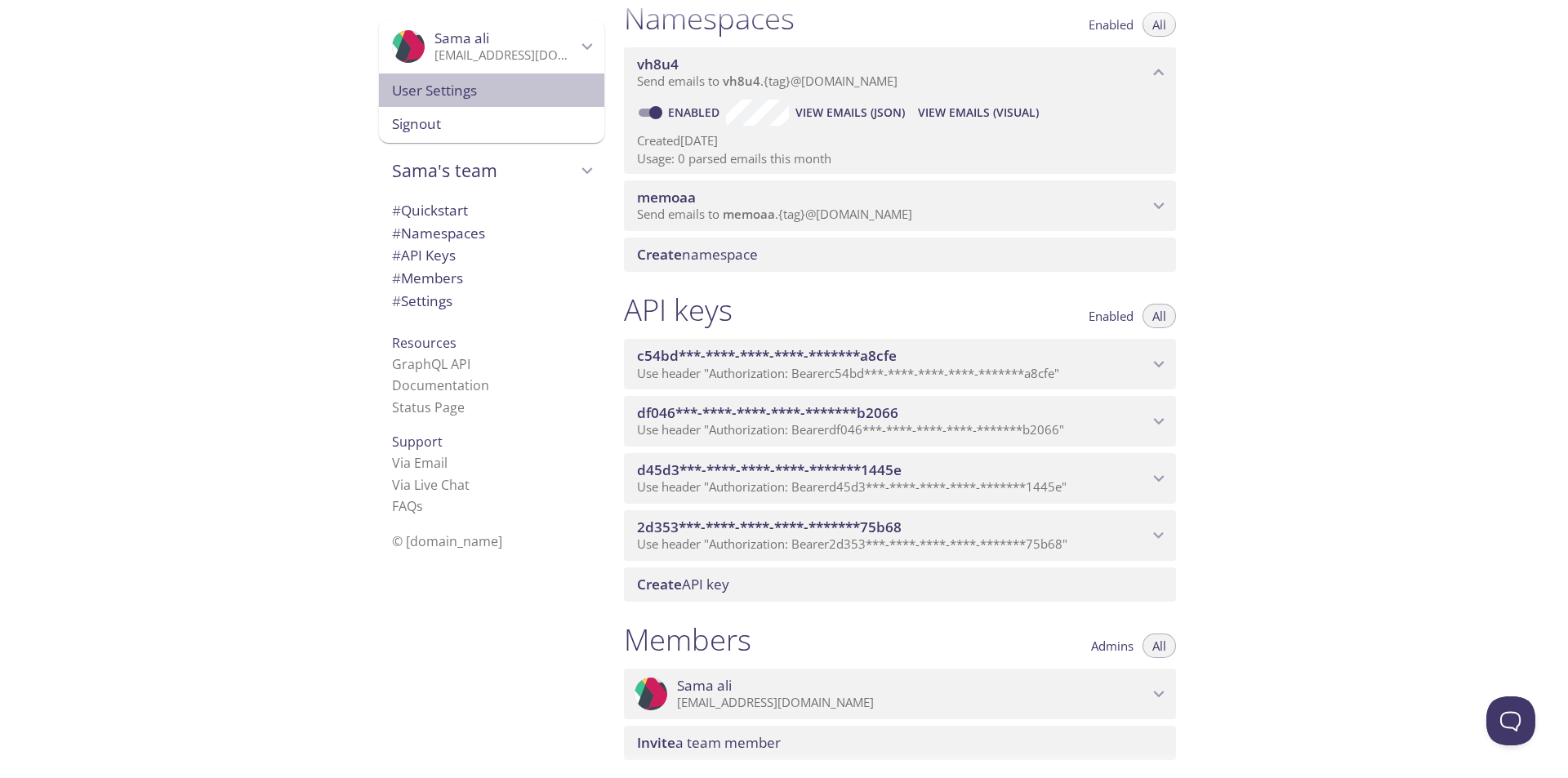 scroll, scrollTop: 0, scrollLeft: 0, axis: both 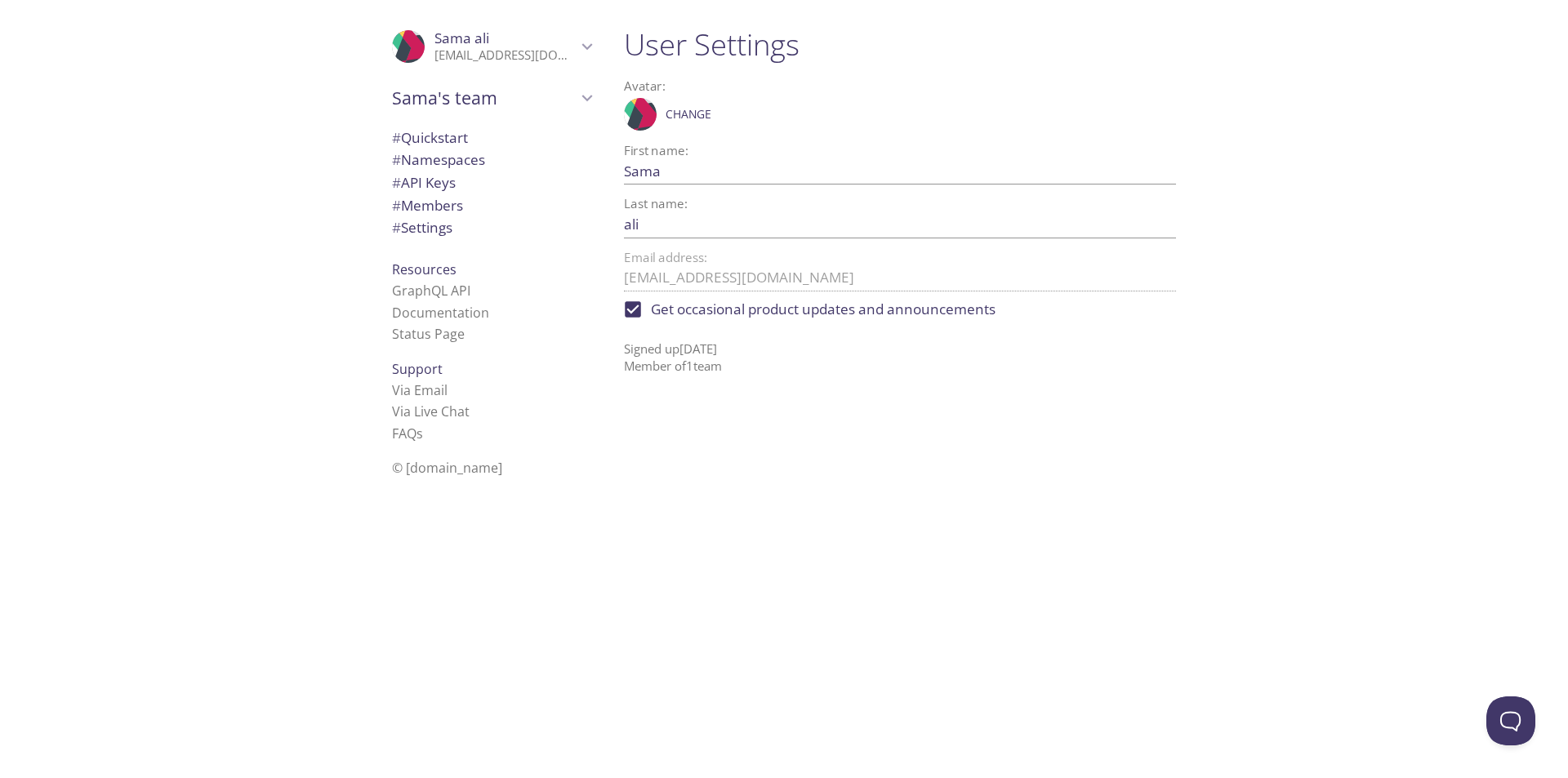 click on "#  Quickstart" at bounding box center [430, 137] 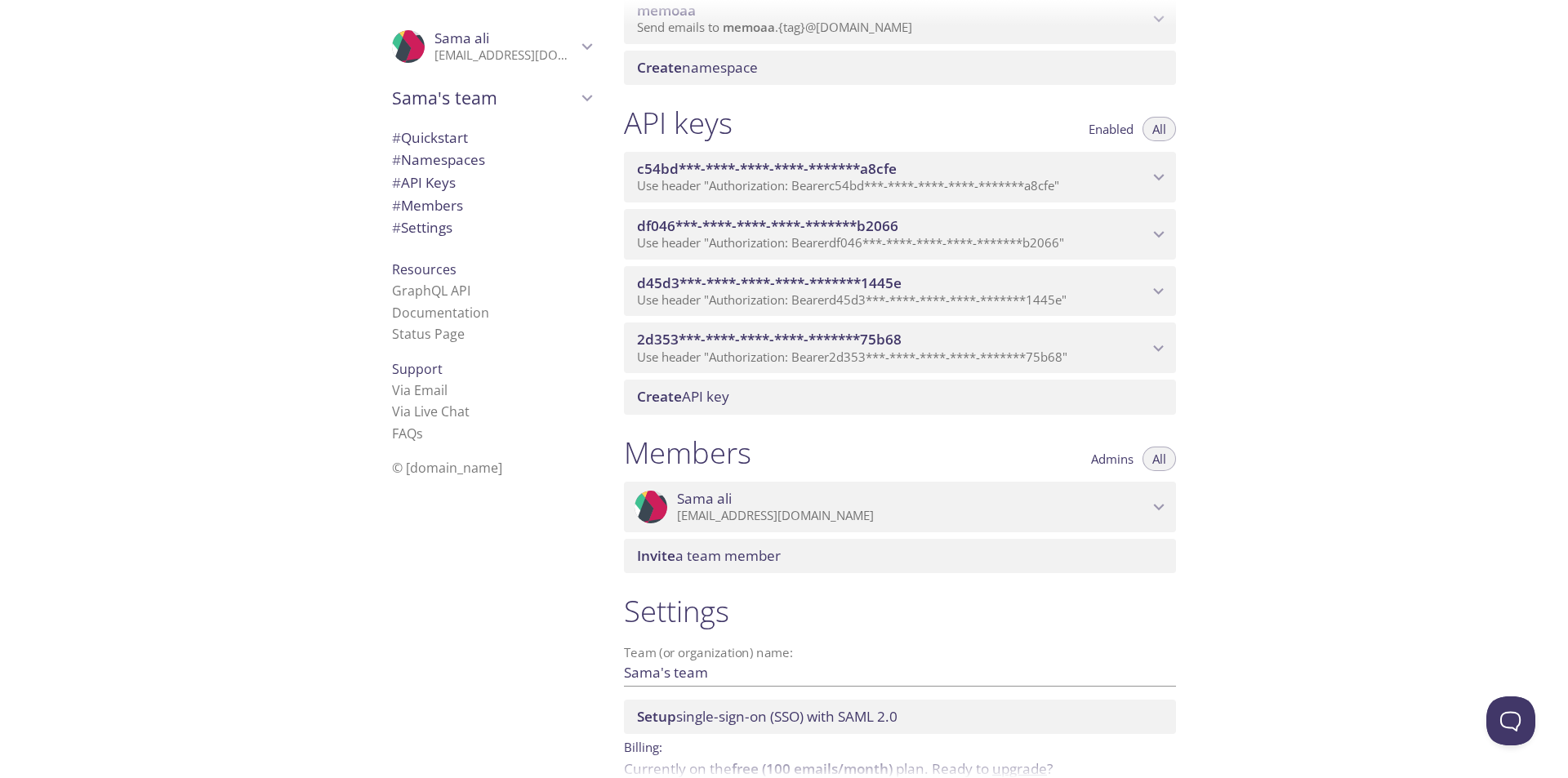 scroll, scrollTop: 0, scrollLeft: 0, axis: both 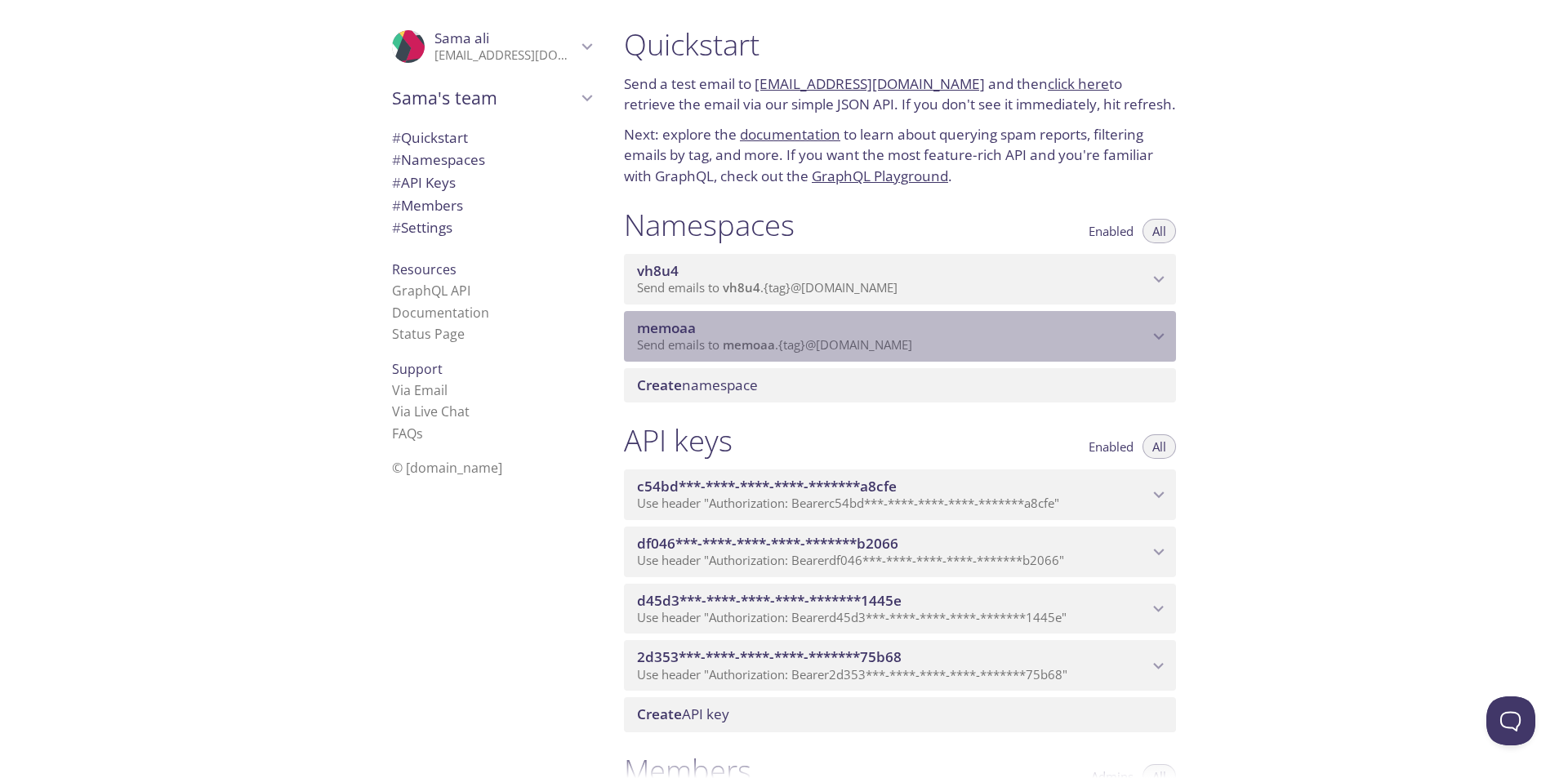 click on "Send emails to   memoaa . {tag} @inbox.testmail.app" at bounding box center [893, 345] 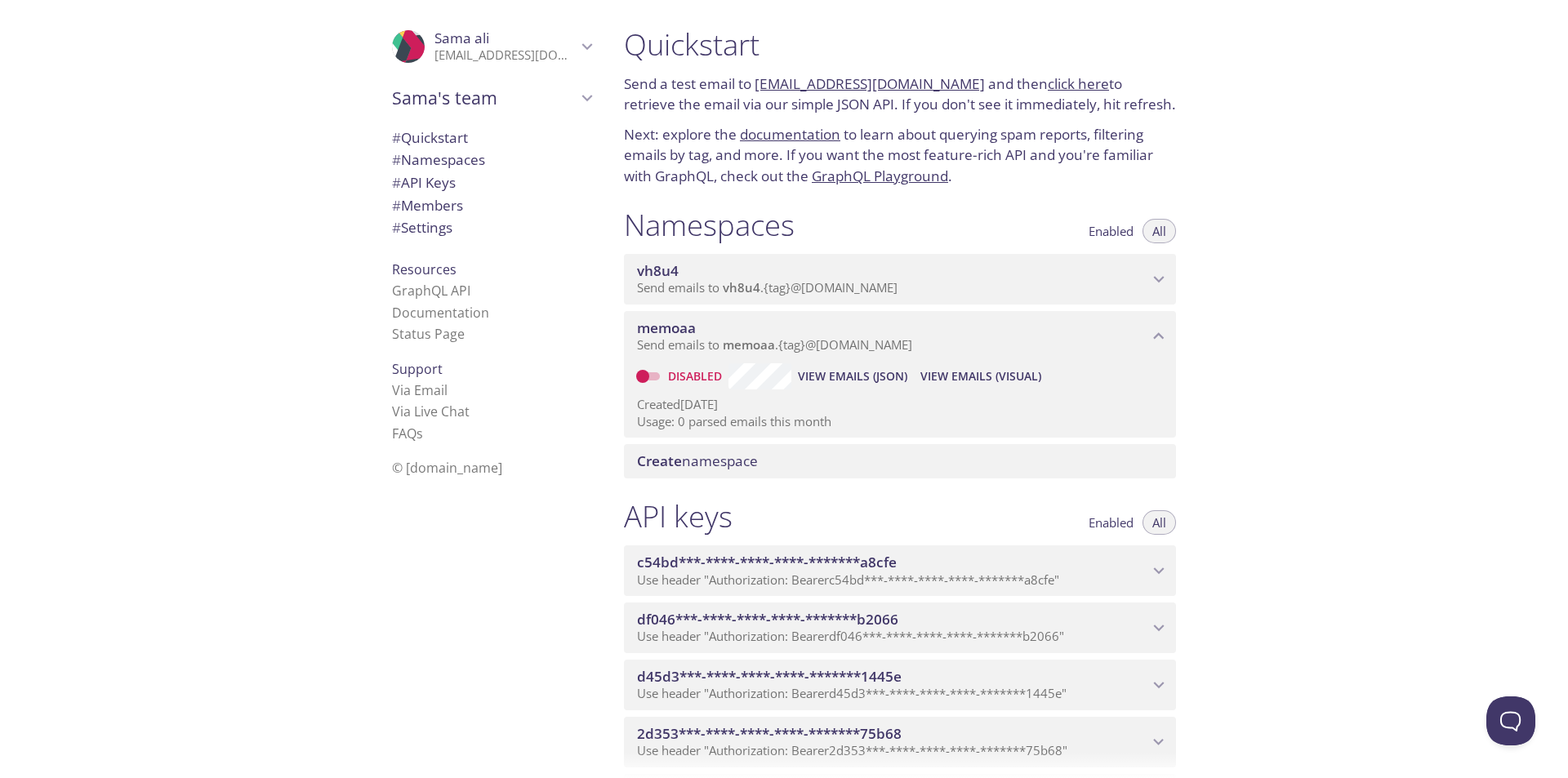 click on "View Emails (Visual)" at bounding box center [981, 376] 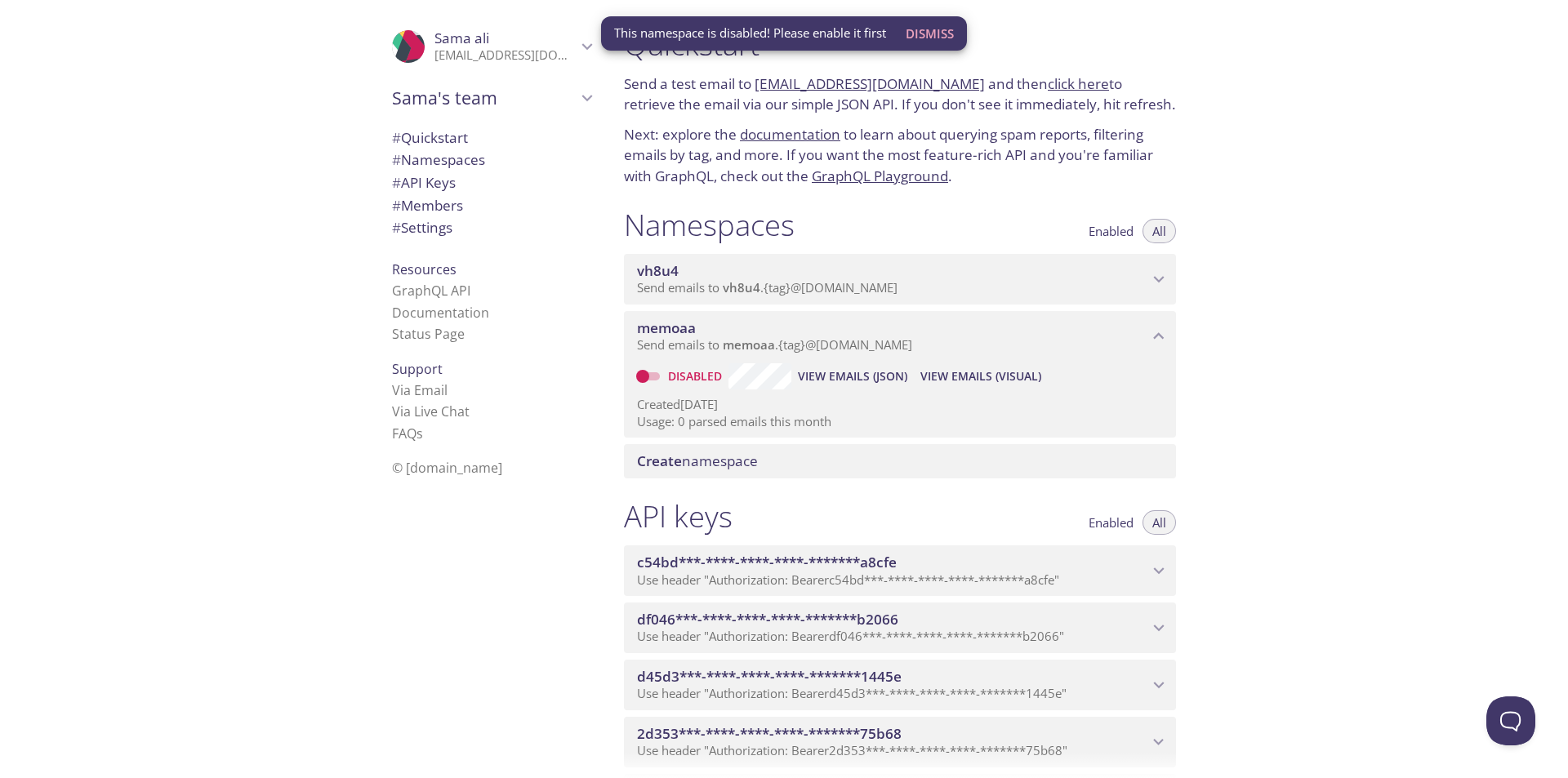 click on "Disabled" at bounding box center (643, 376) 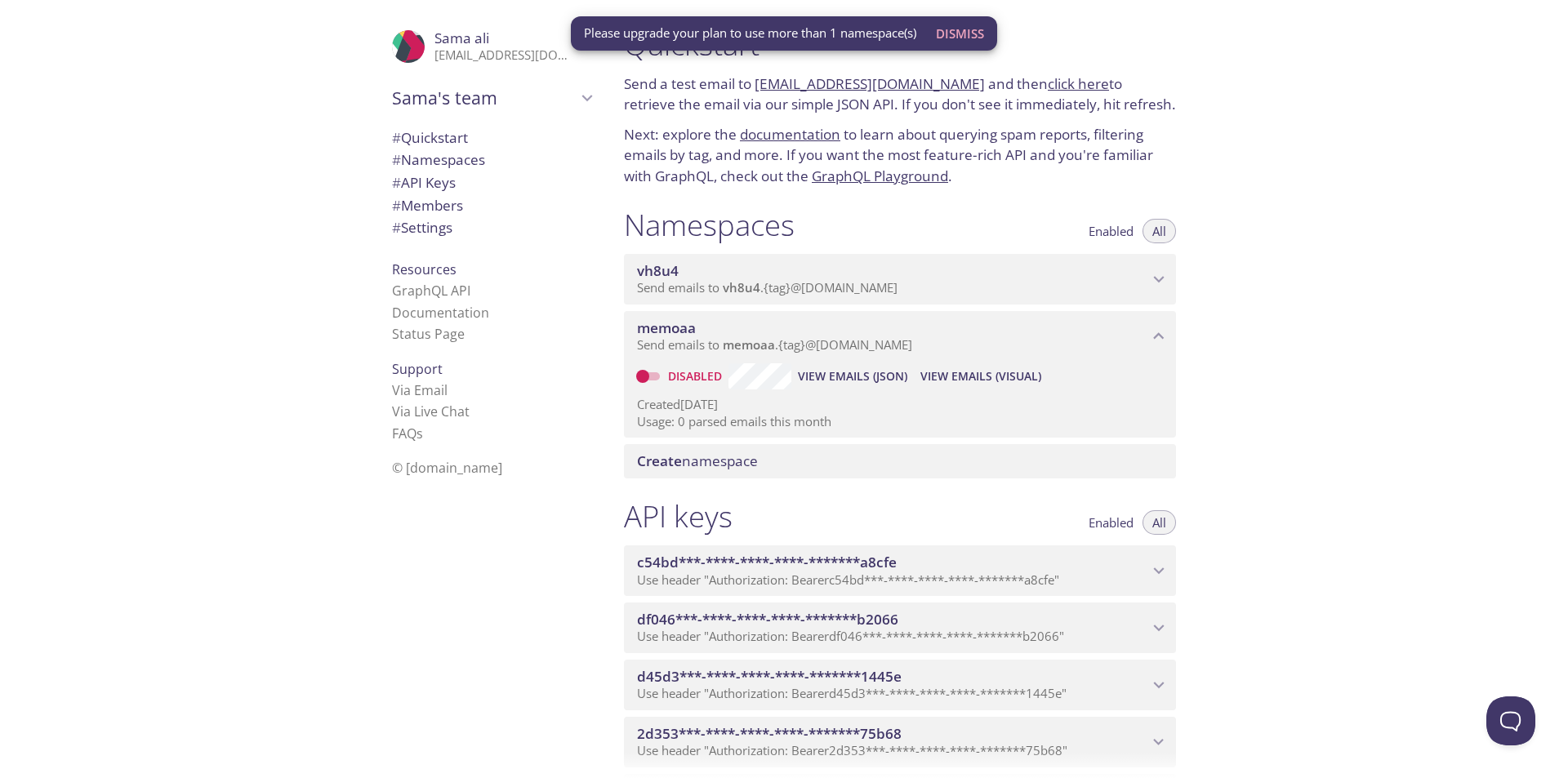 click on "vh8u4" at bounding box center [893, 271] 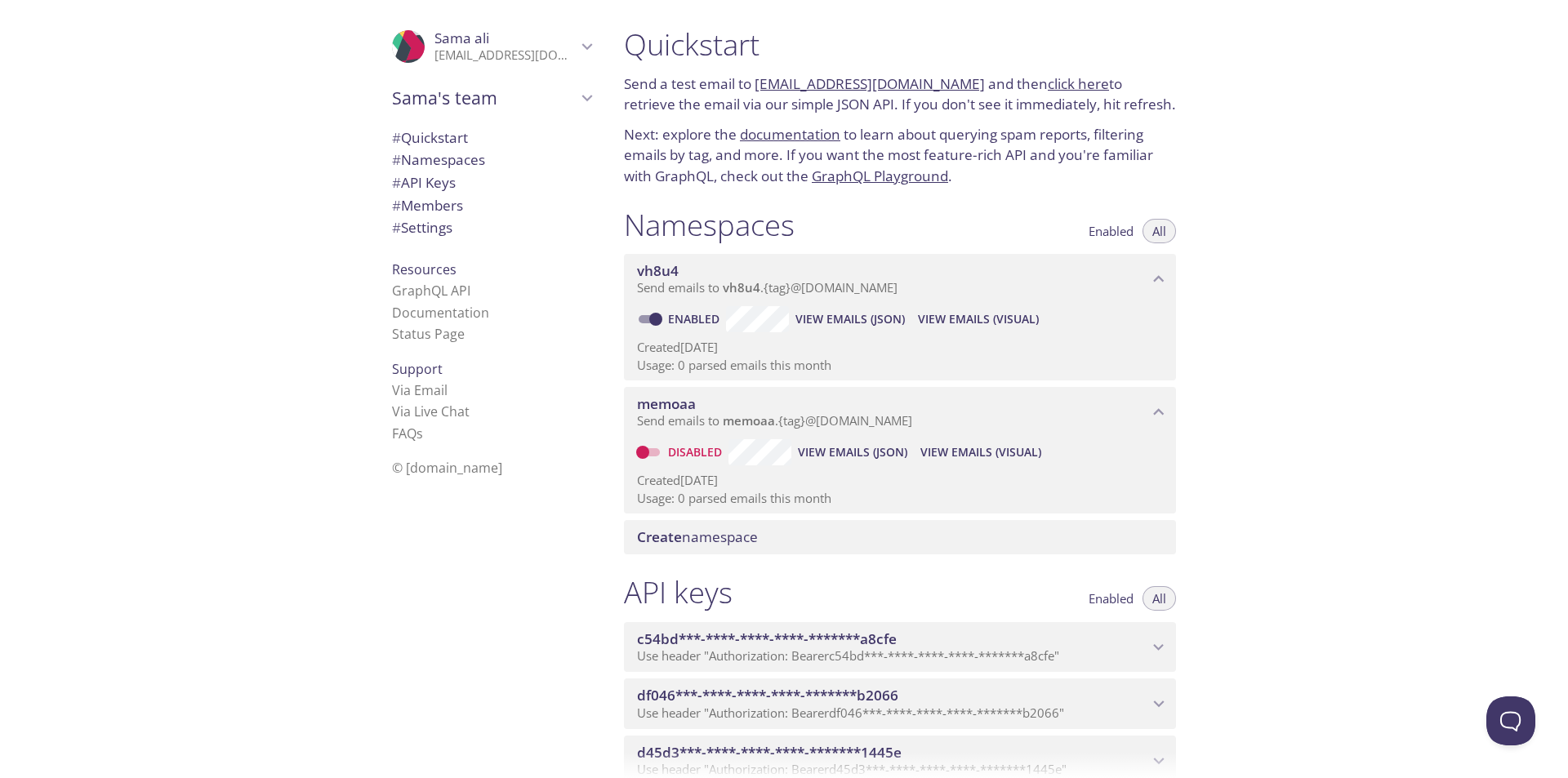 click on "Disabled" at bounding box center [643, 452] 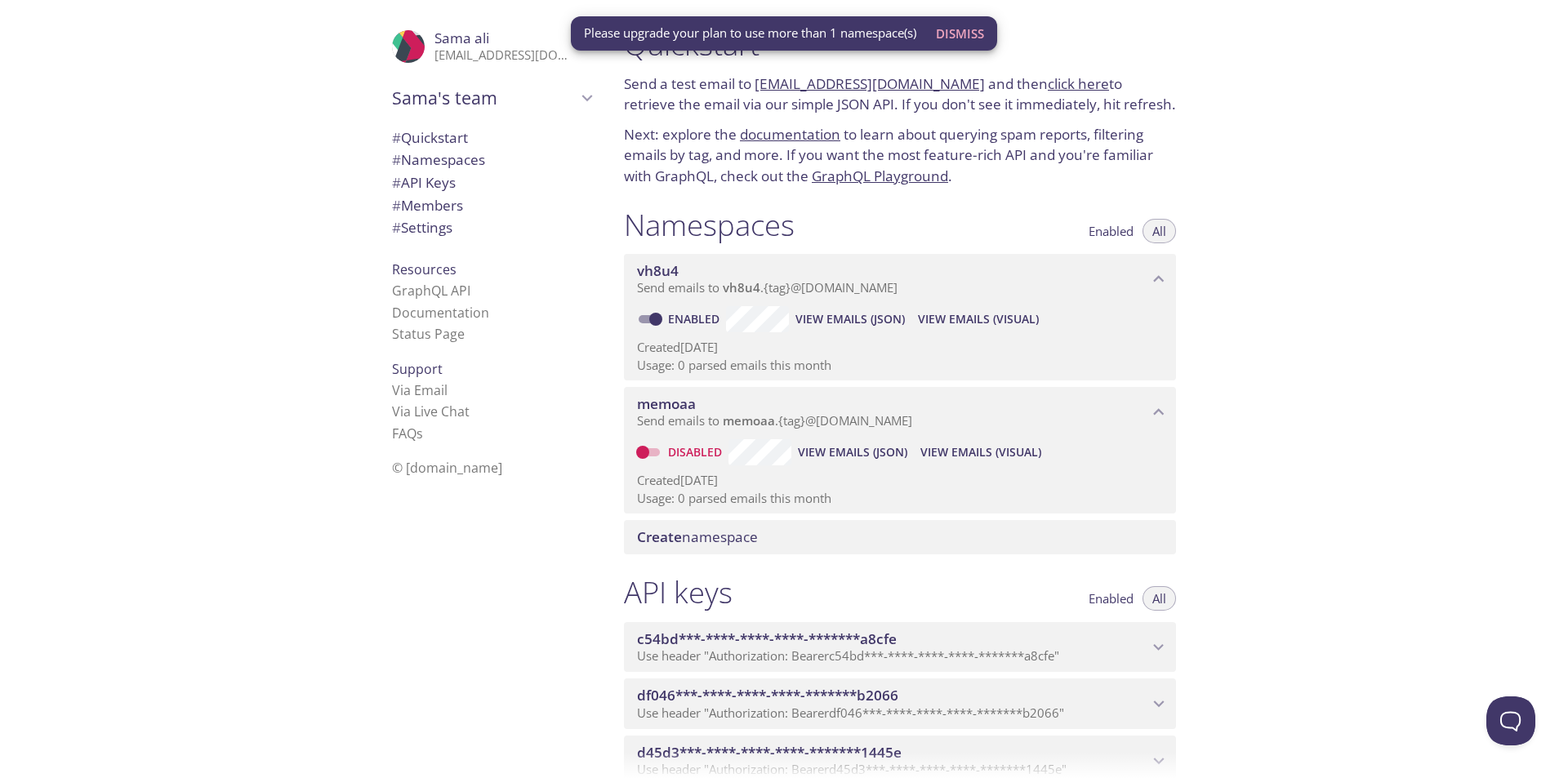 click on "Dismiss" at bounding box center (960, 33) 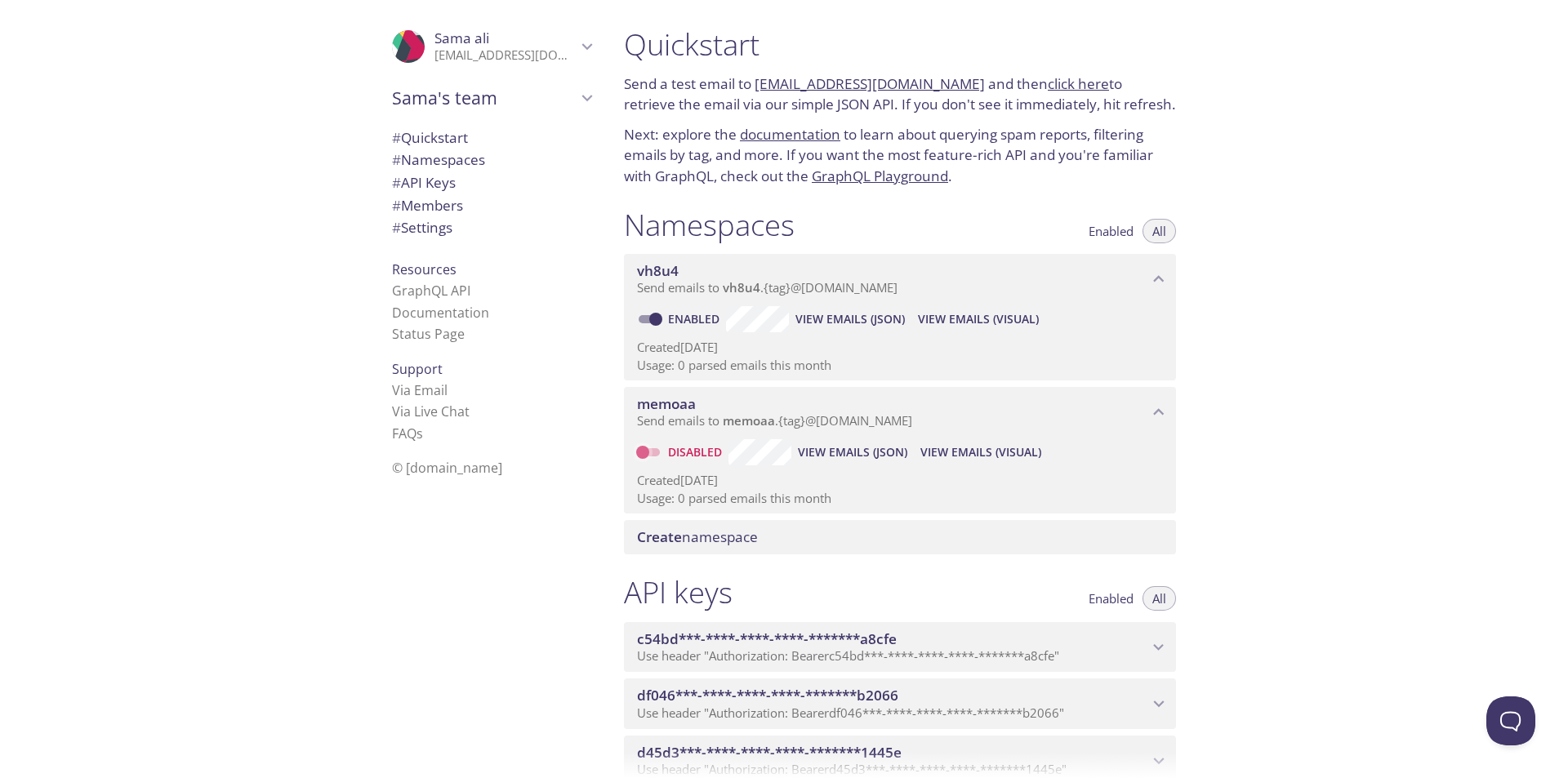 click on "Disabled" at bounding box center (643, 452) 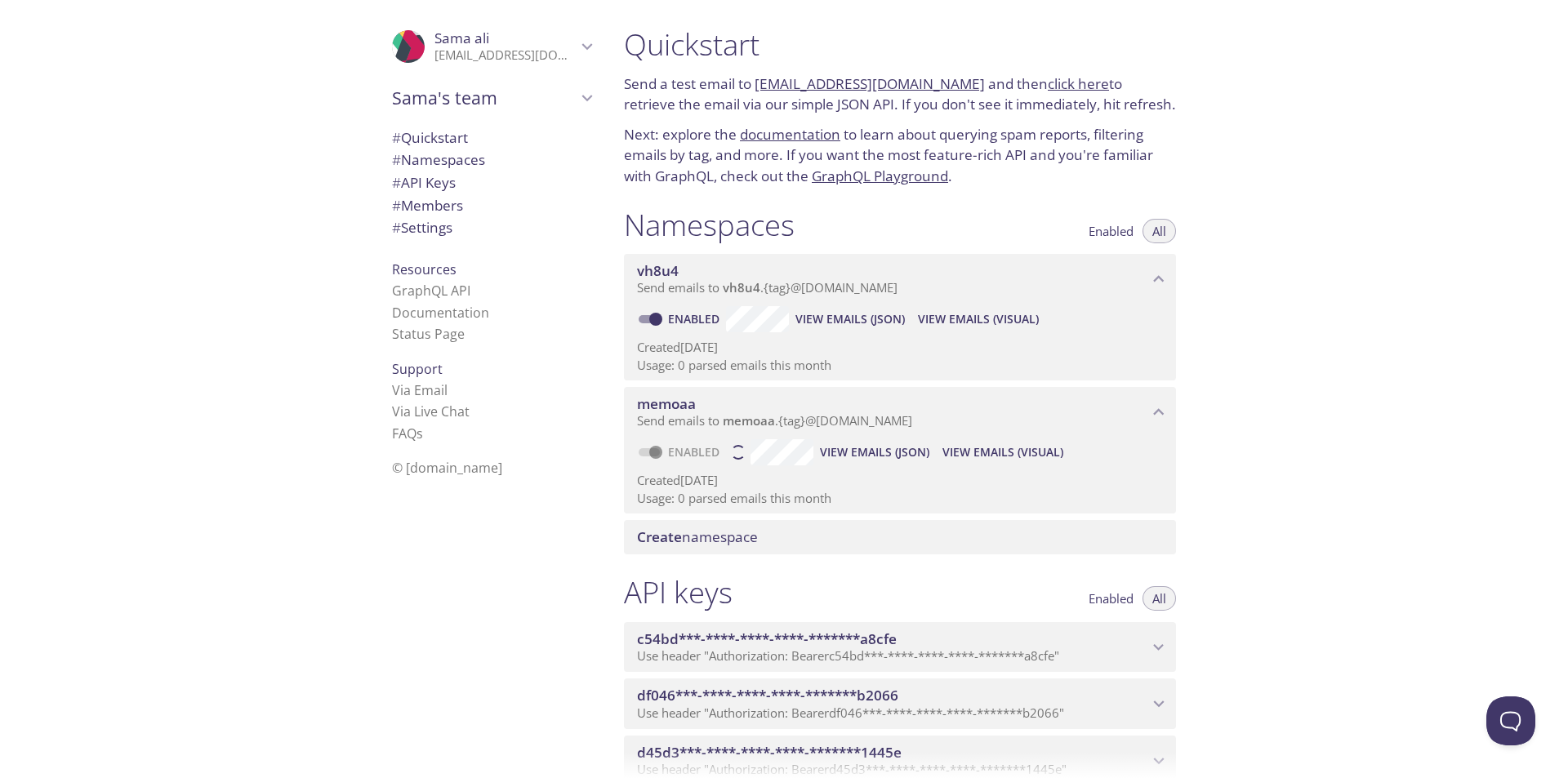 checkbox on "false" 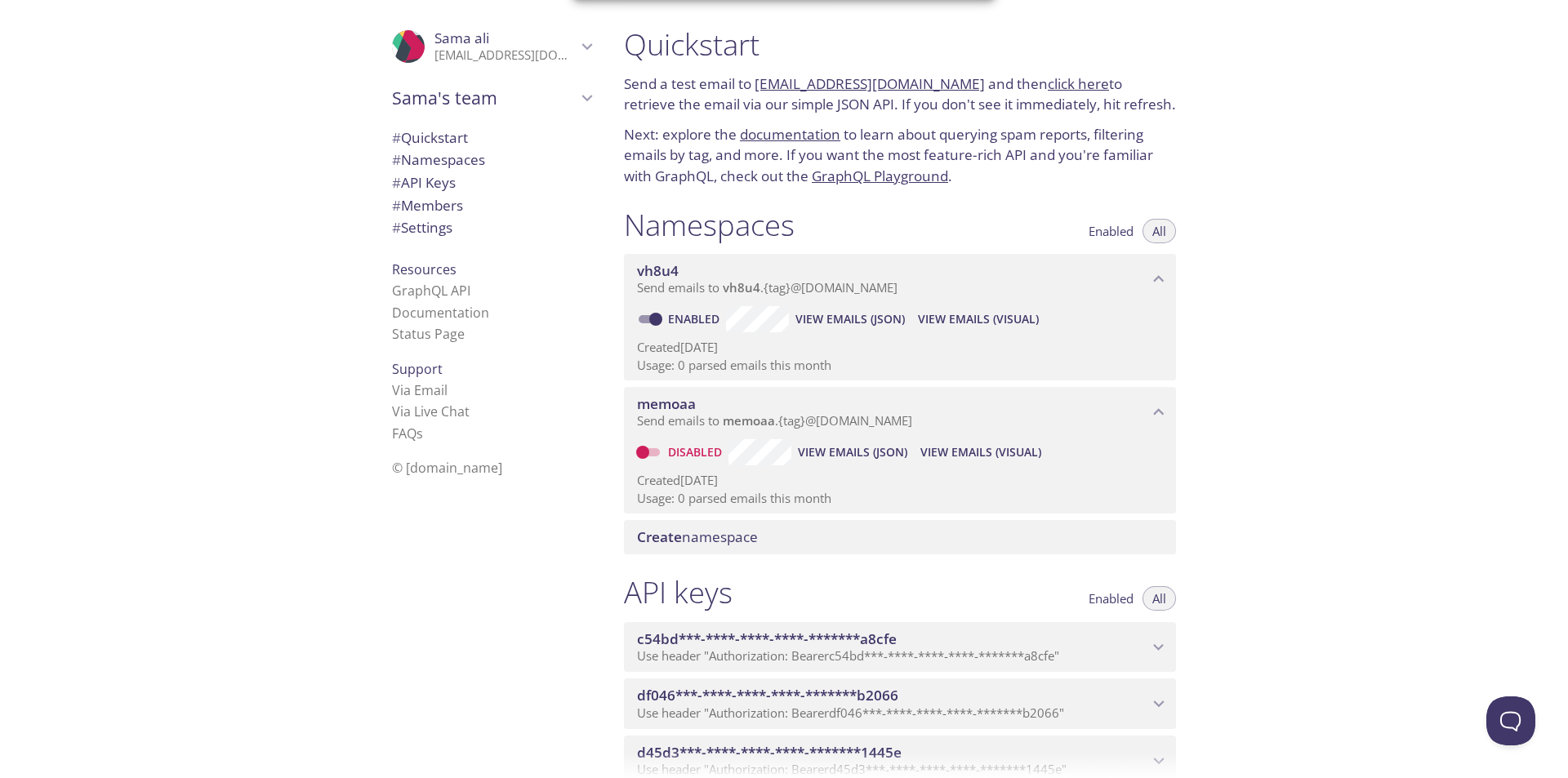 click on "View Emails (Visual)" at bounding box center (981, 452) 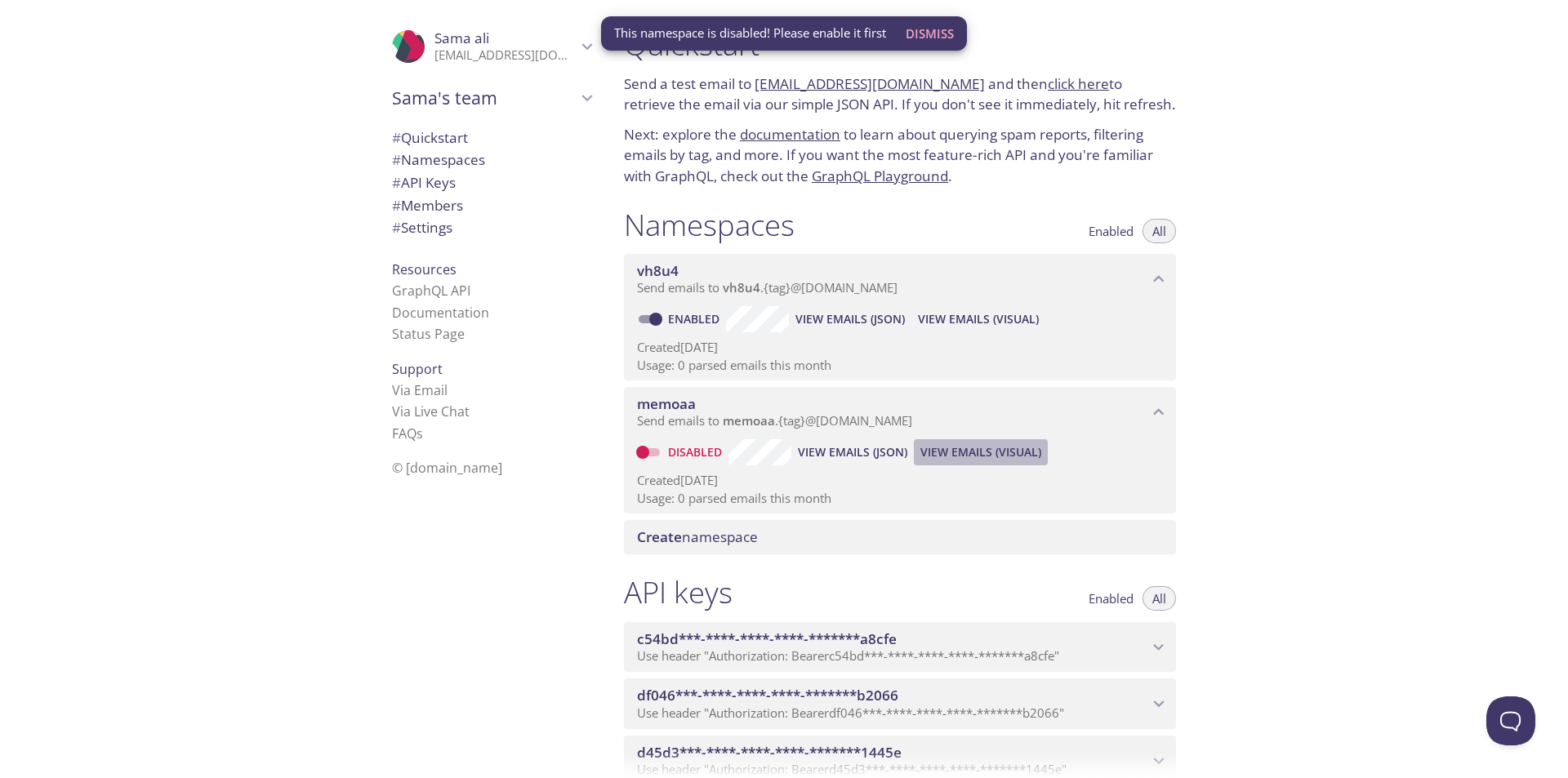 click on "View Emails (Visual)" at bounding box center [981, 452] 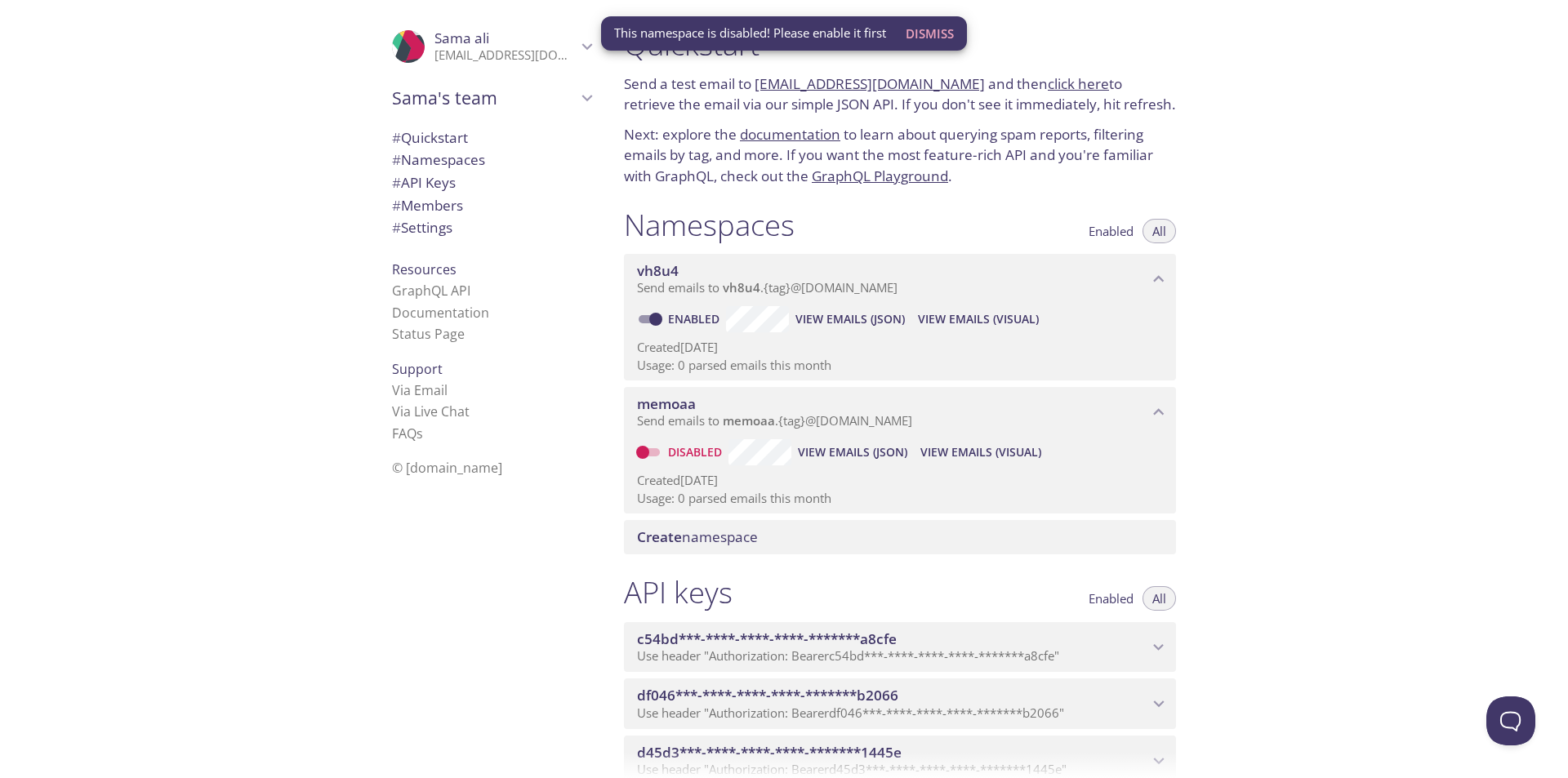 click on "Enabled" at bounding box center (1111, 231) 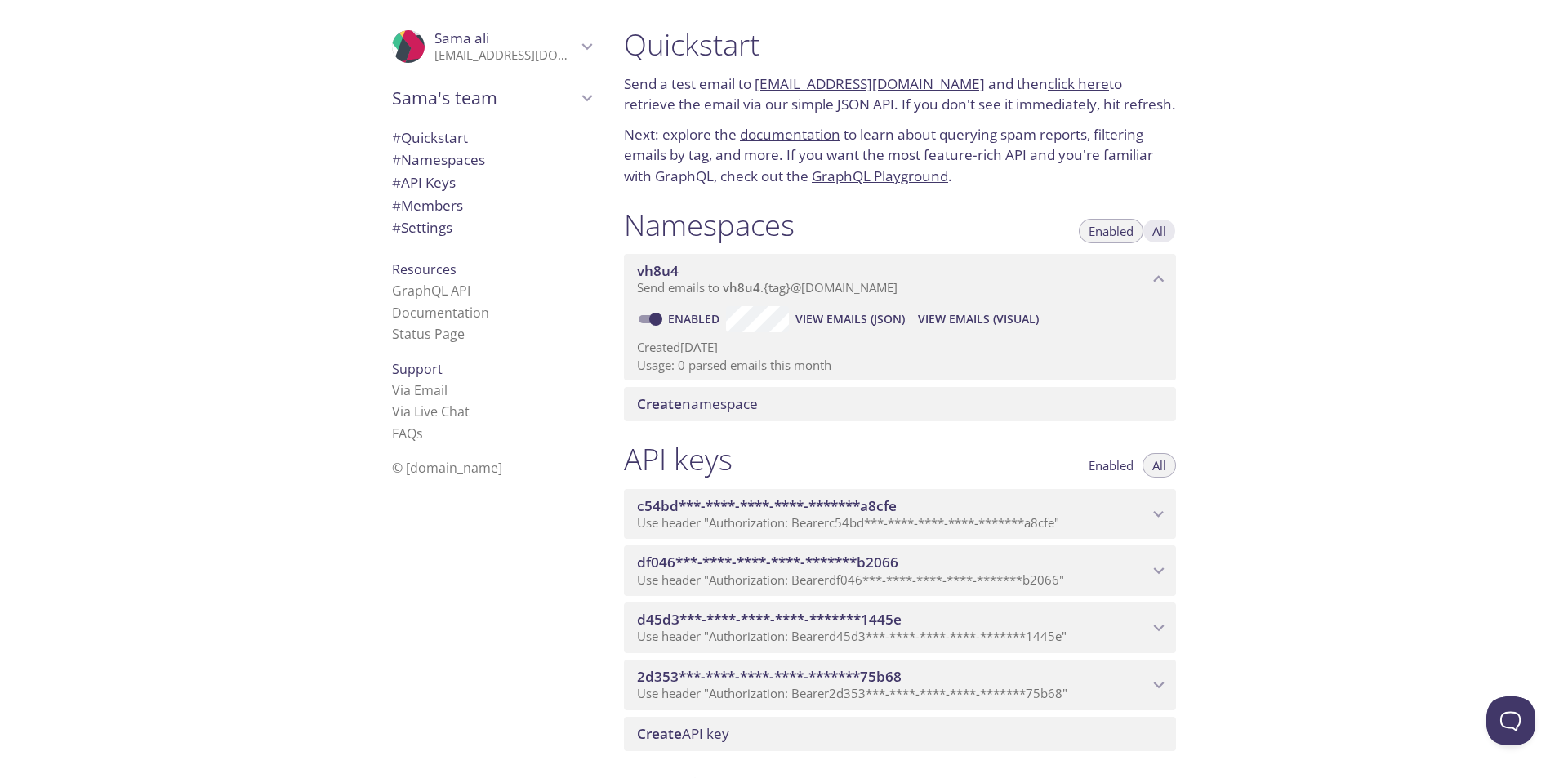 click on "All" at bounding box center (1159, 231) 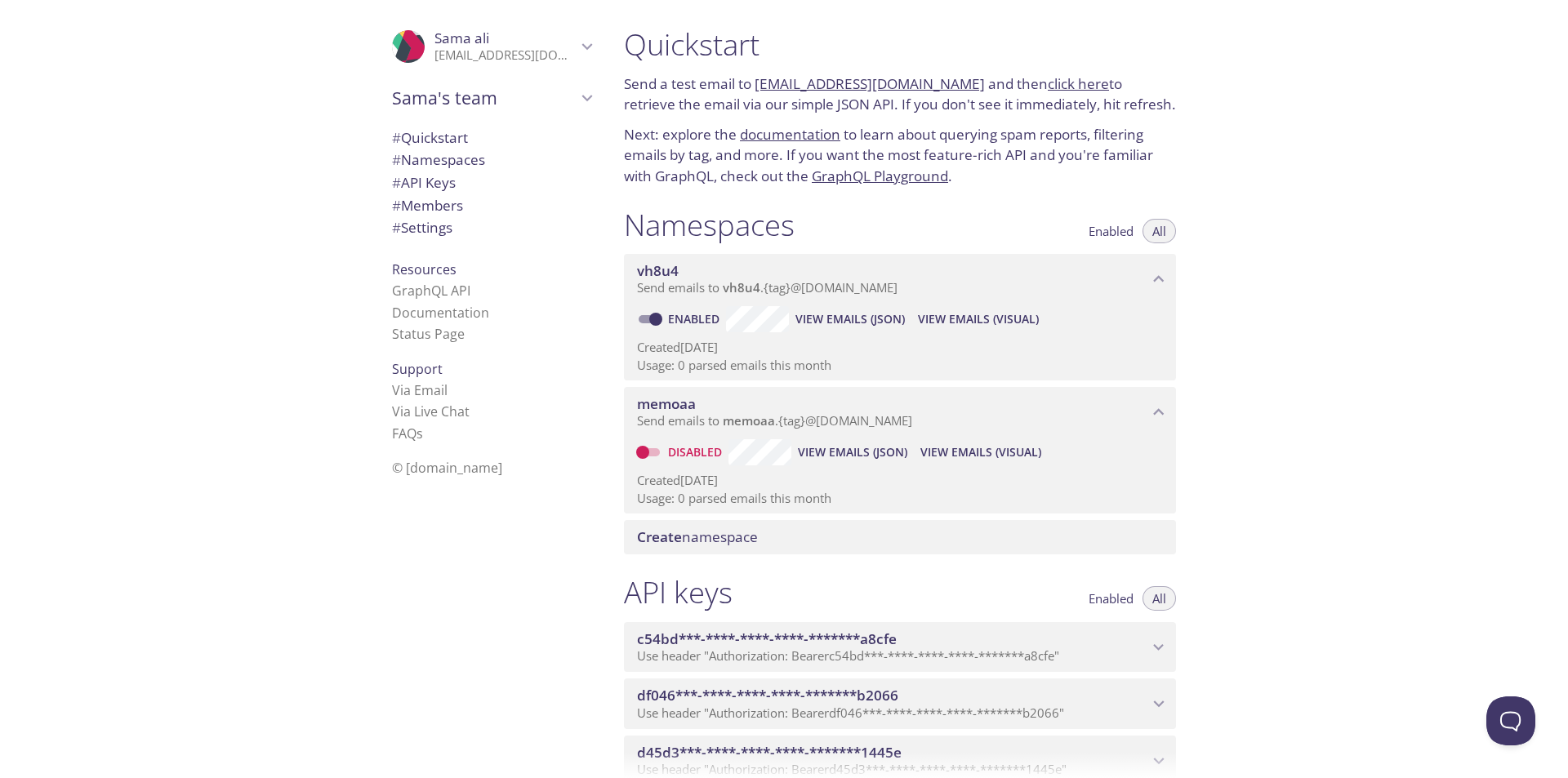 click on "Disabled" at bounding box center [697, 451] 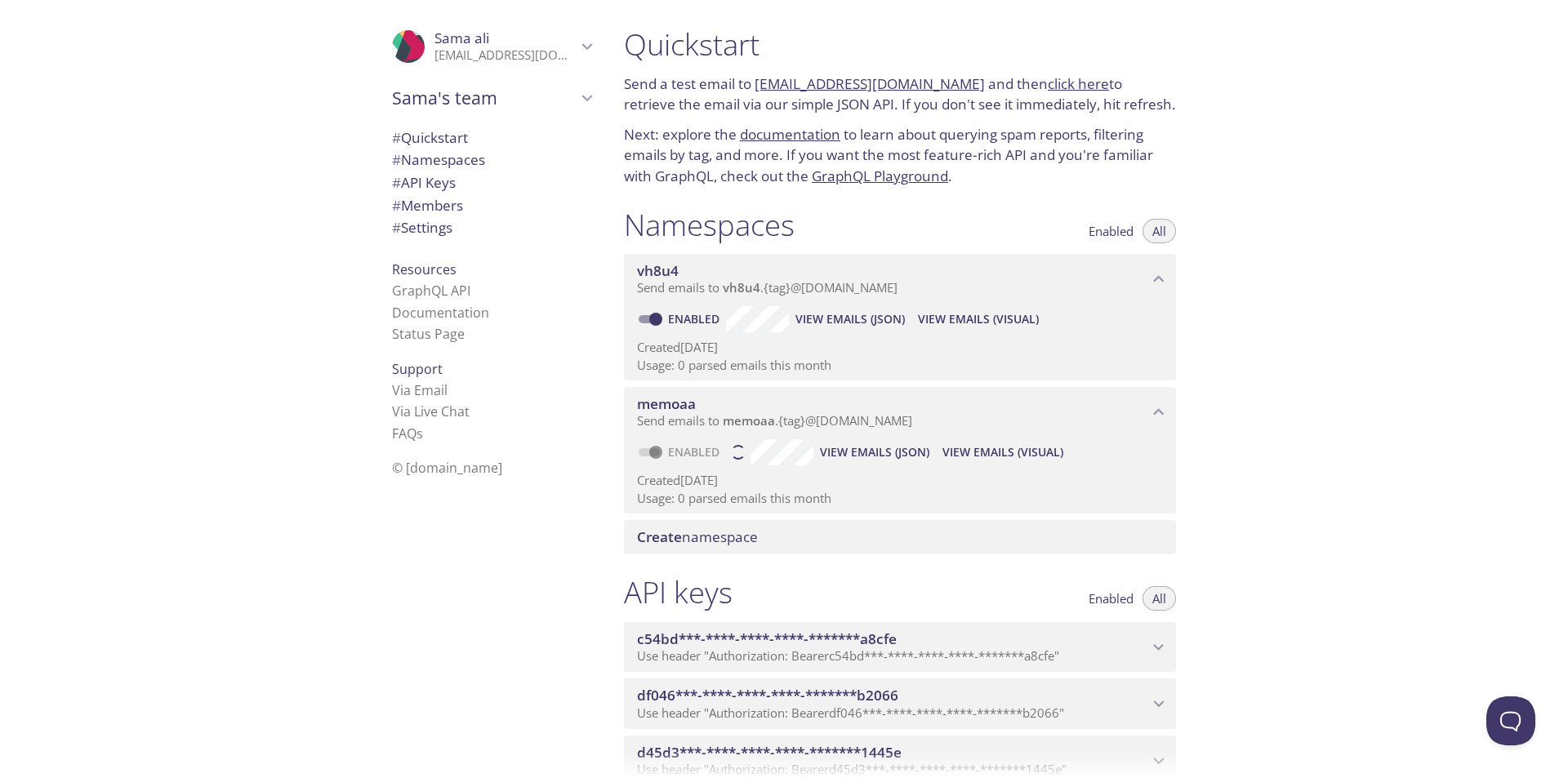 checkbox on "false" 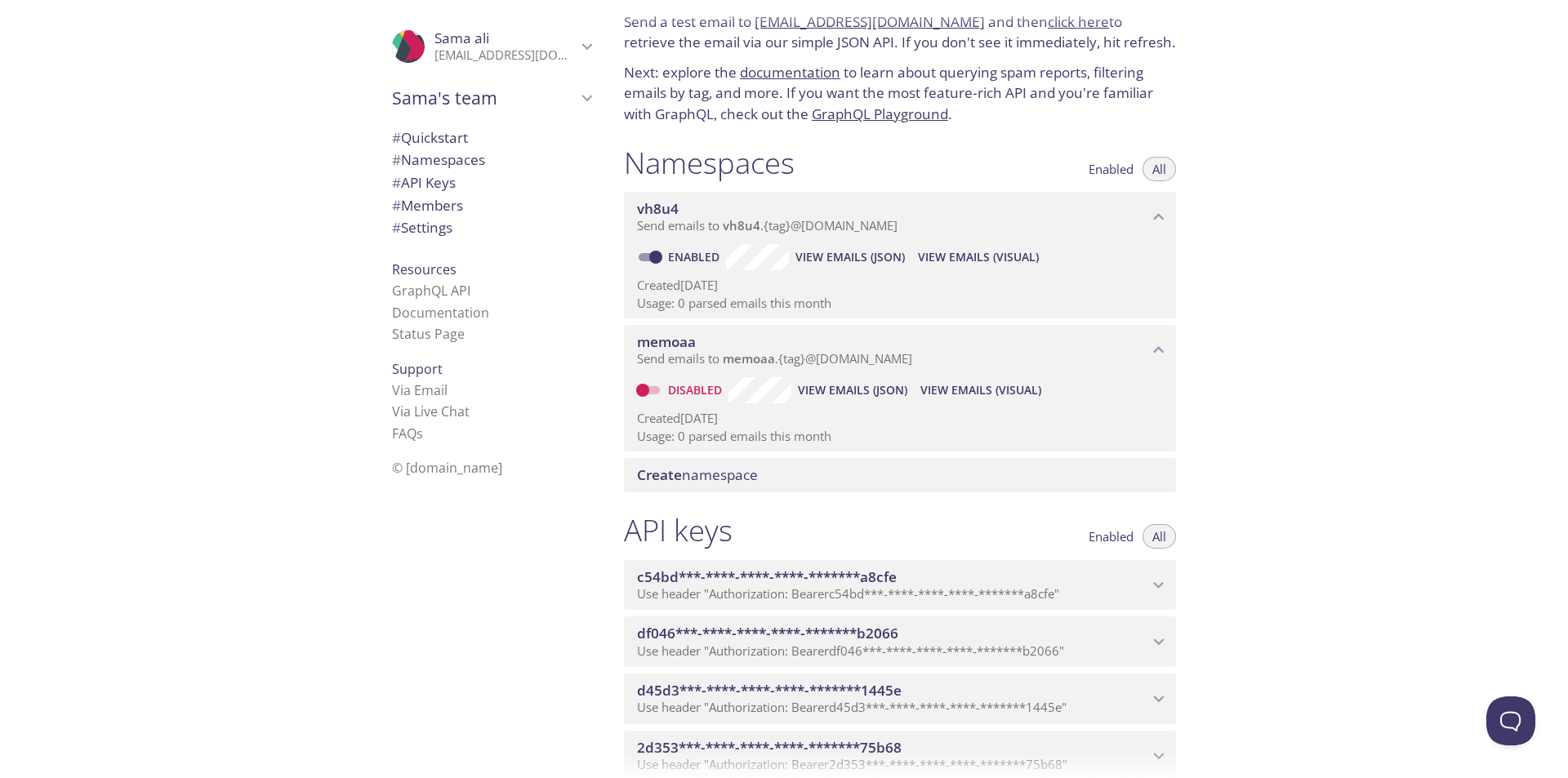 scroll, scrollTop: 0, scrollLeft: 0, axis: both 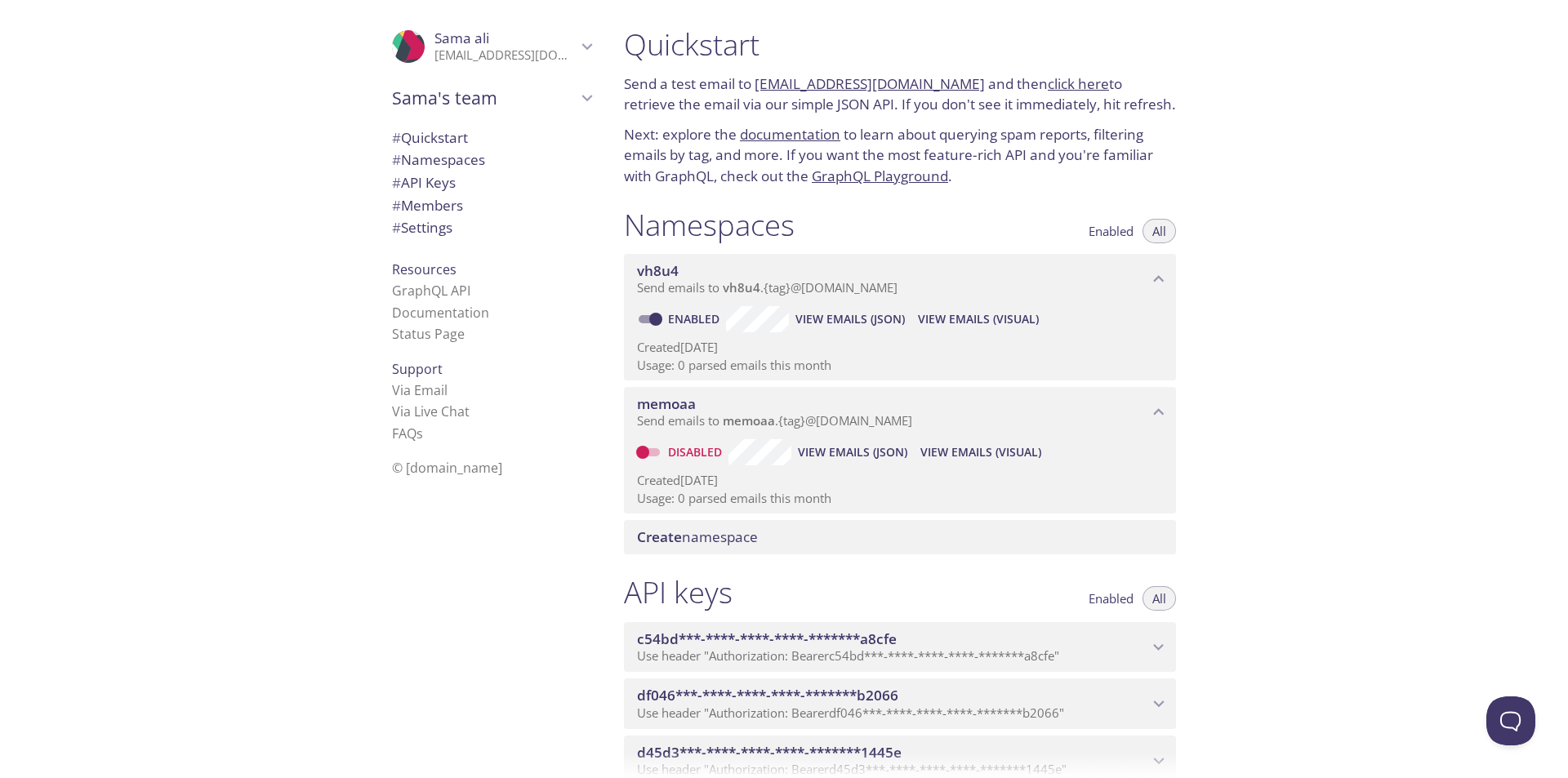 click on "Quickstart Send a test email to   vh8u4.test@inbox.testmail.app   and then  click here  to retrieve the email via our simple JSON API. If you don't see it immediately, hit refresh. Next: explore the   documentation   to learn about querying spam reports, filtering emails by tag, and more. If you want the most feature-rich API and you're familiar with GraphQL, check out the   GraphQL Playground . Namespaces Enabled All vh8u4 Send emails to   vh8u4 . {tag} @inbox.testmail.app Enabled View Emails (JSON) View Emails (Visual) Created  14 Aug 2024 Usage: 0 parsed emails this month memoaa Send emails to   memoaa . {tag} @inbox.testmail.app Disabled View Emails (JSON) View Emails (Visual) Created  2 Jan 2025 Usage: 0 parsed emails this month Create  namespace API keys Enabled All c54bd***-****-****-****-*******a8cfe Use header "Authorization: Bearer  c54bd***-****-****-****-*******a8cfe " Enabled Namespace access: vh8u4 memoaa Created  14 Aug 2024 Usage: 8 API calls this month df046***-****-****-****-*******b2066 " "" at bounding box center [1089, 389] 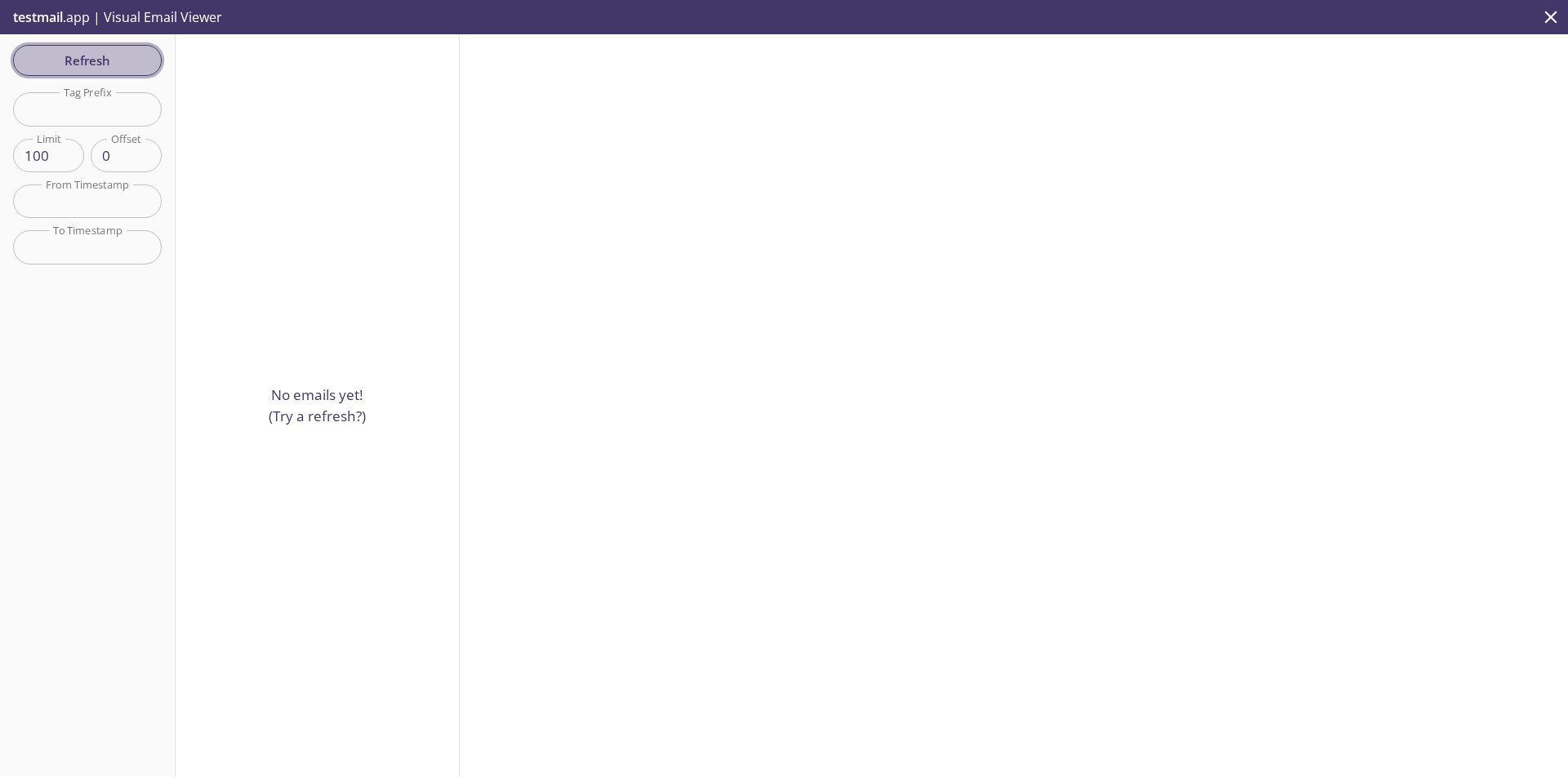 click on "Refresh" at bounding box center [87, 60] 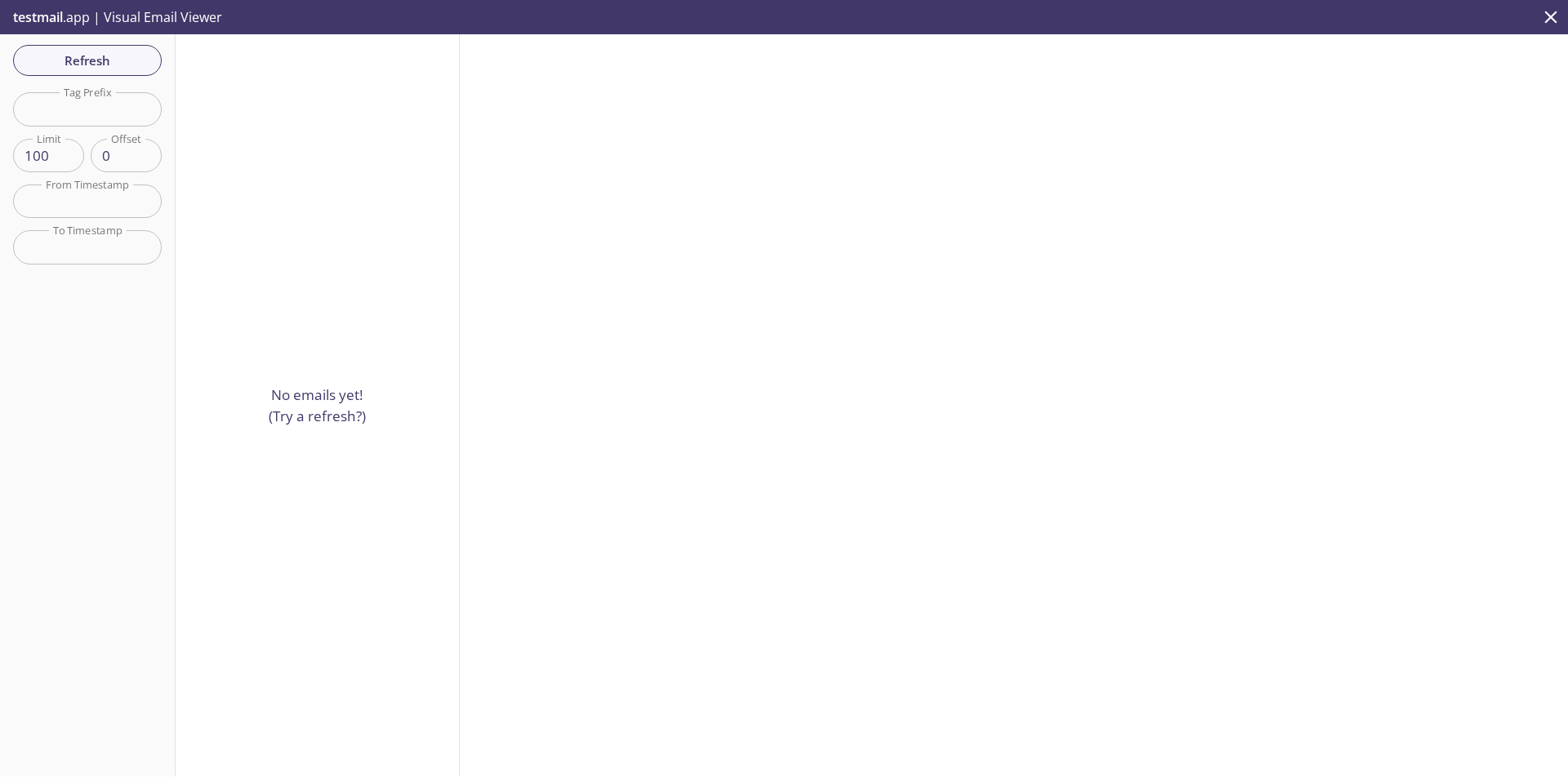 scroll, scrollTop: 26, scrollLeft: 0, axis: vertical 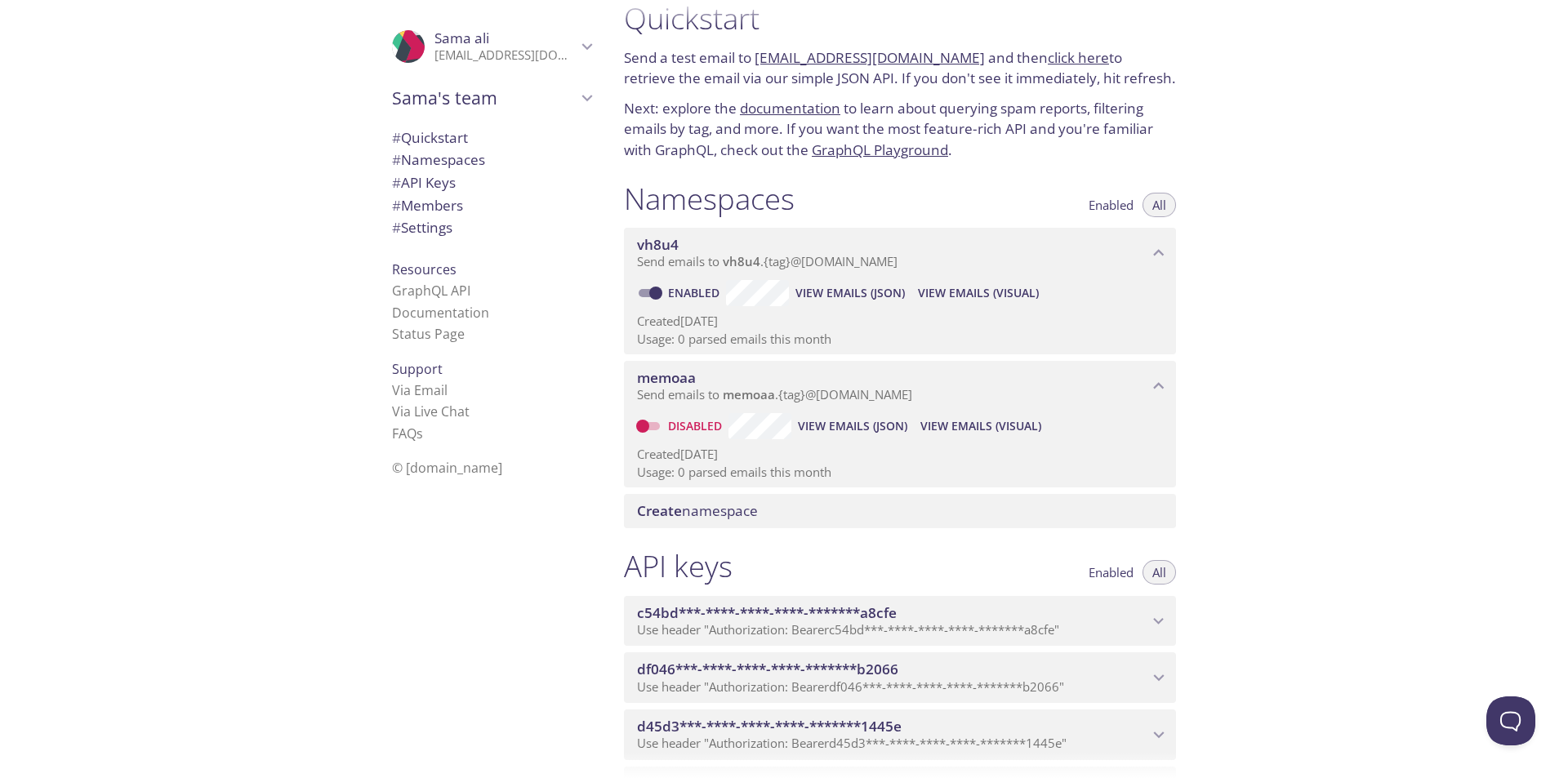 drag, startPoint x: 764, startPoint y: 259, endPoint x: 1554, endPoint y: 405, distance: 803.3779 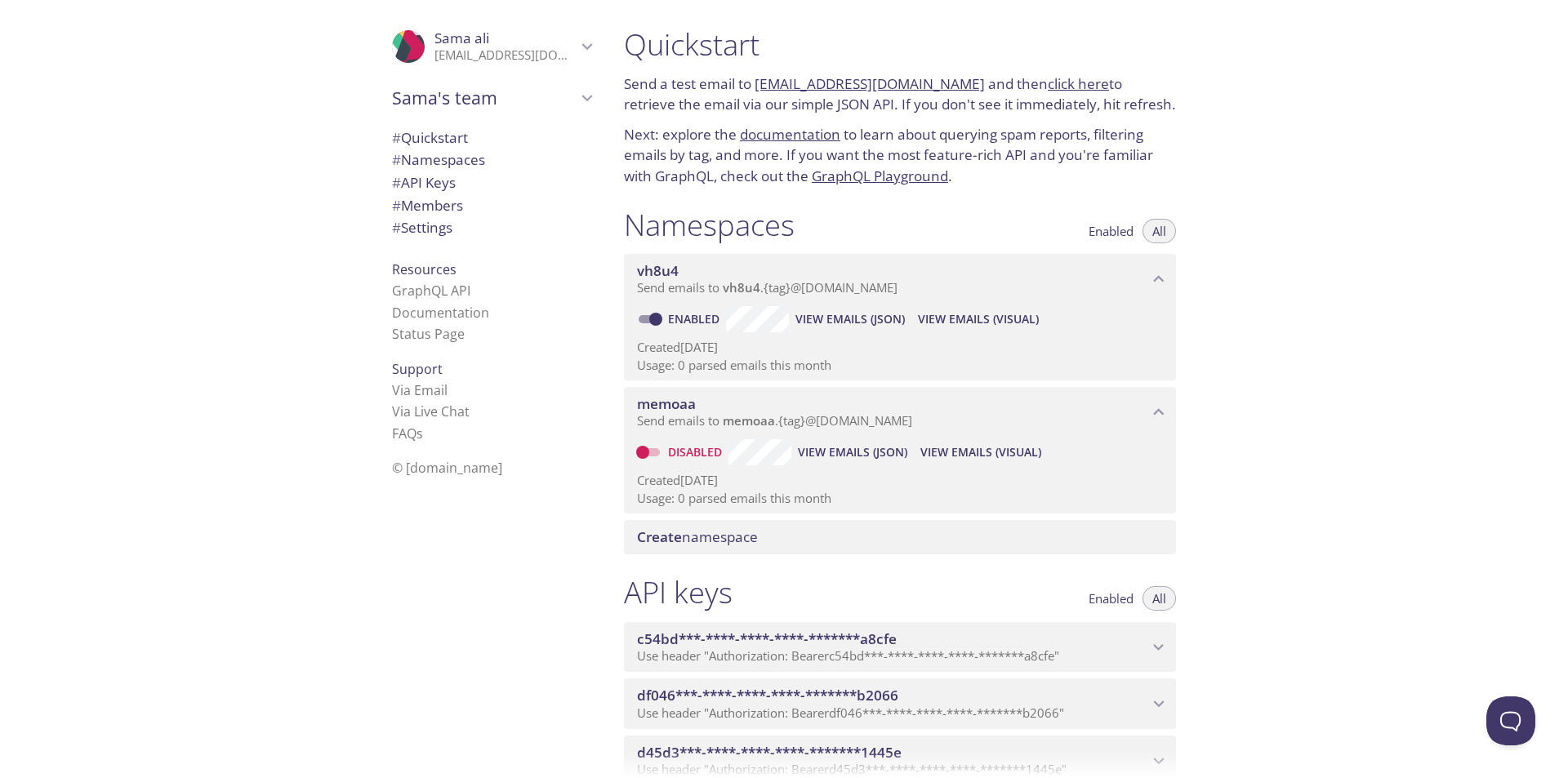 scroll, scrollTop: 0, scrollLeft: 0, axis: both 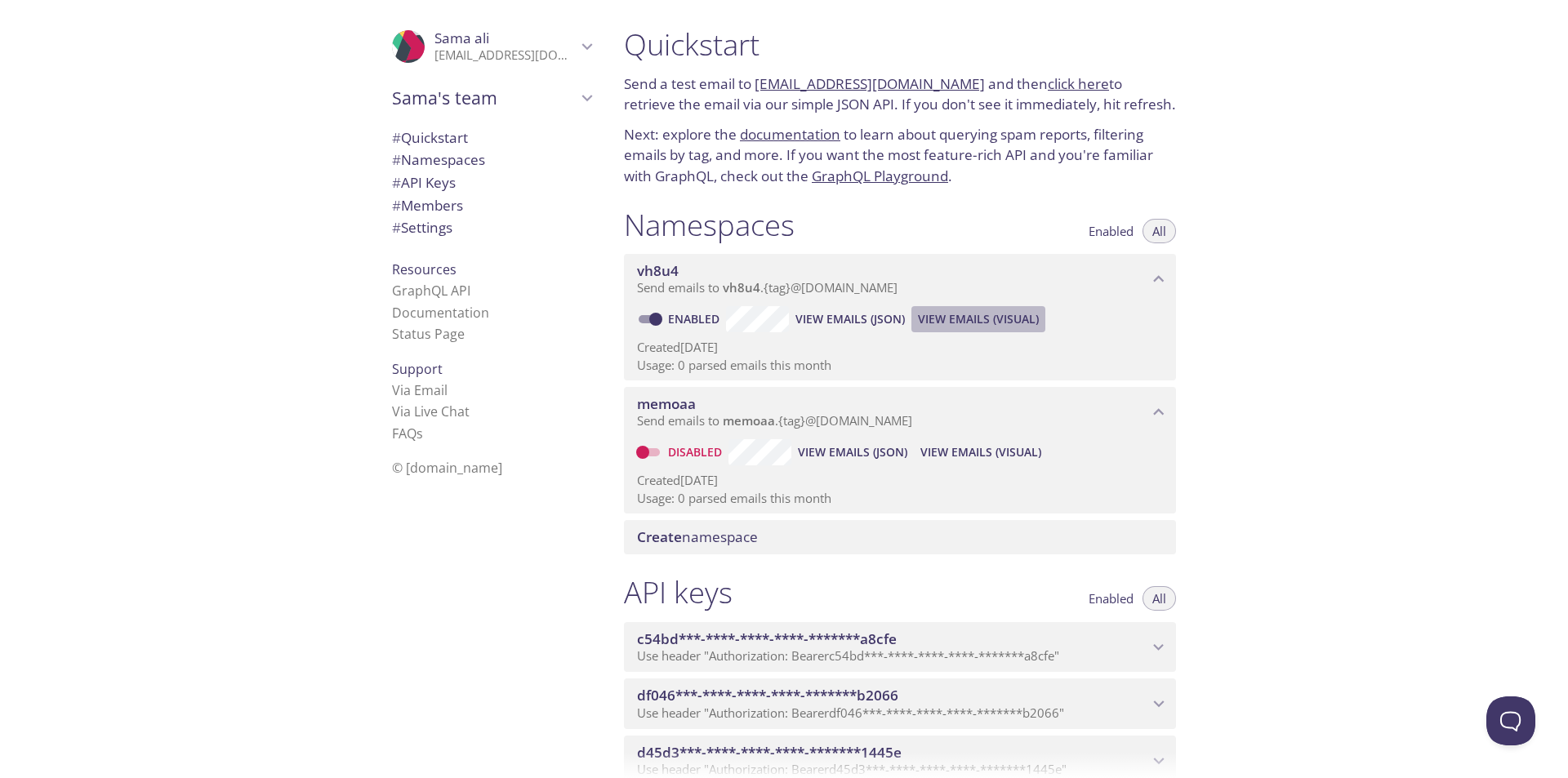 click on "View Emails (Visual)" at bounding box center (978, 319) 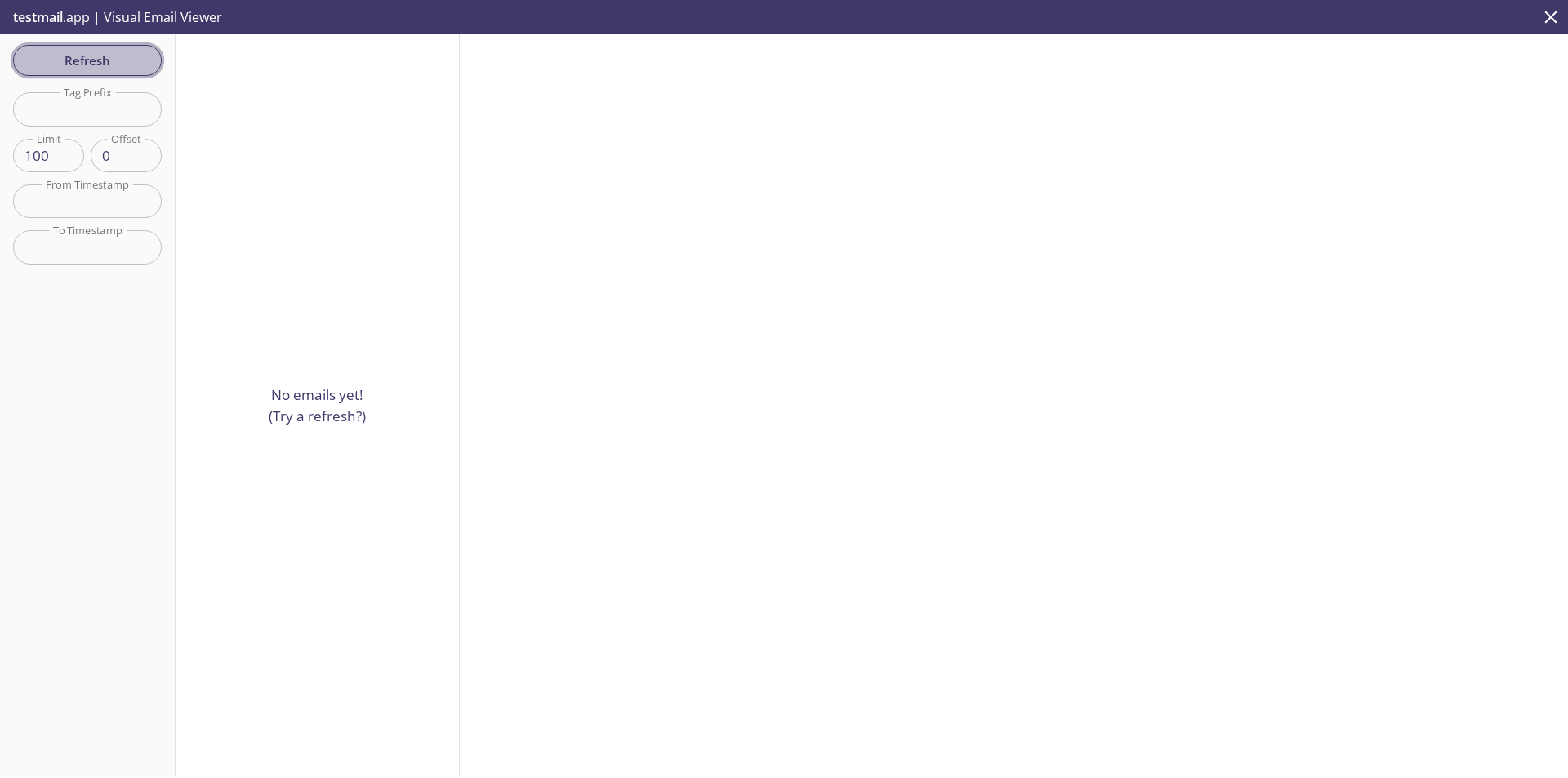 click on "Refresh" at bounding box center (87, 60) 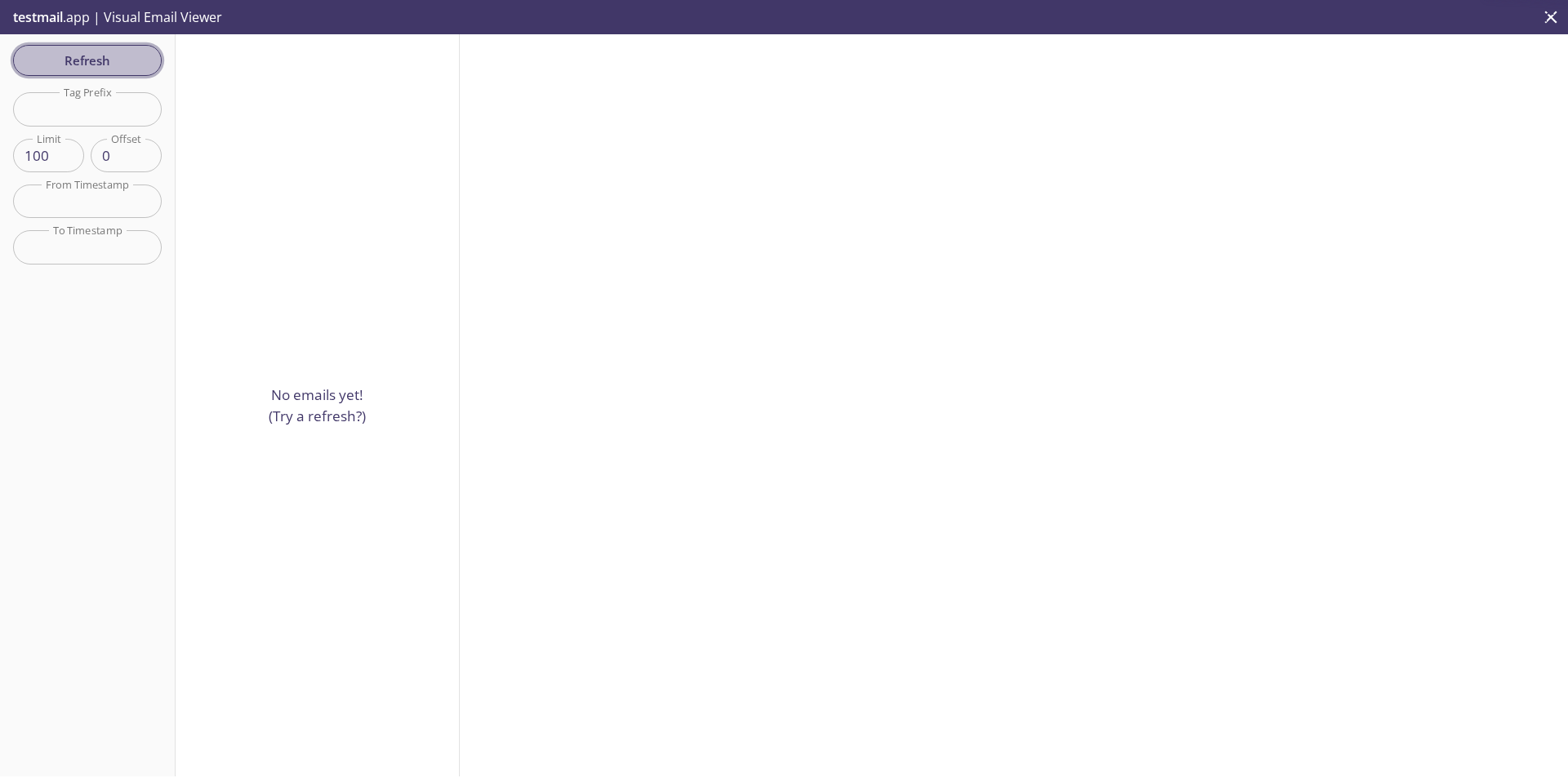 click on "Refresh" at bounding box center (87, 60) 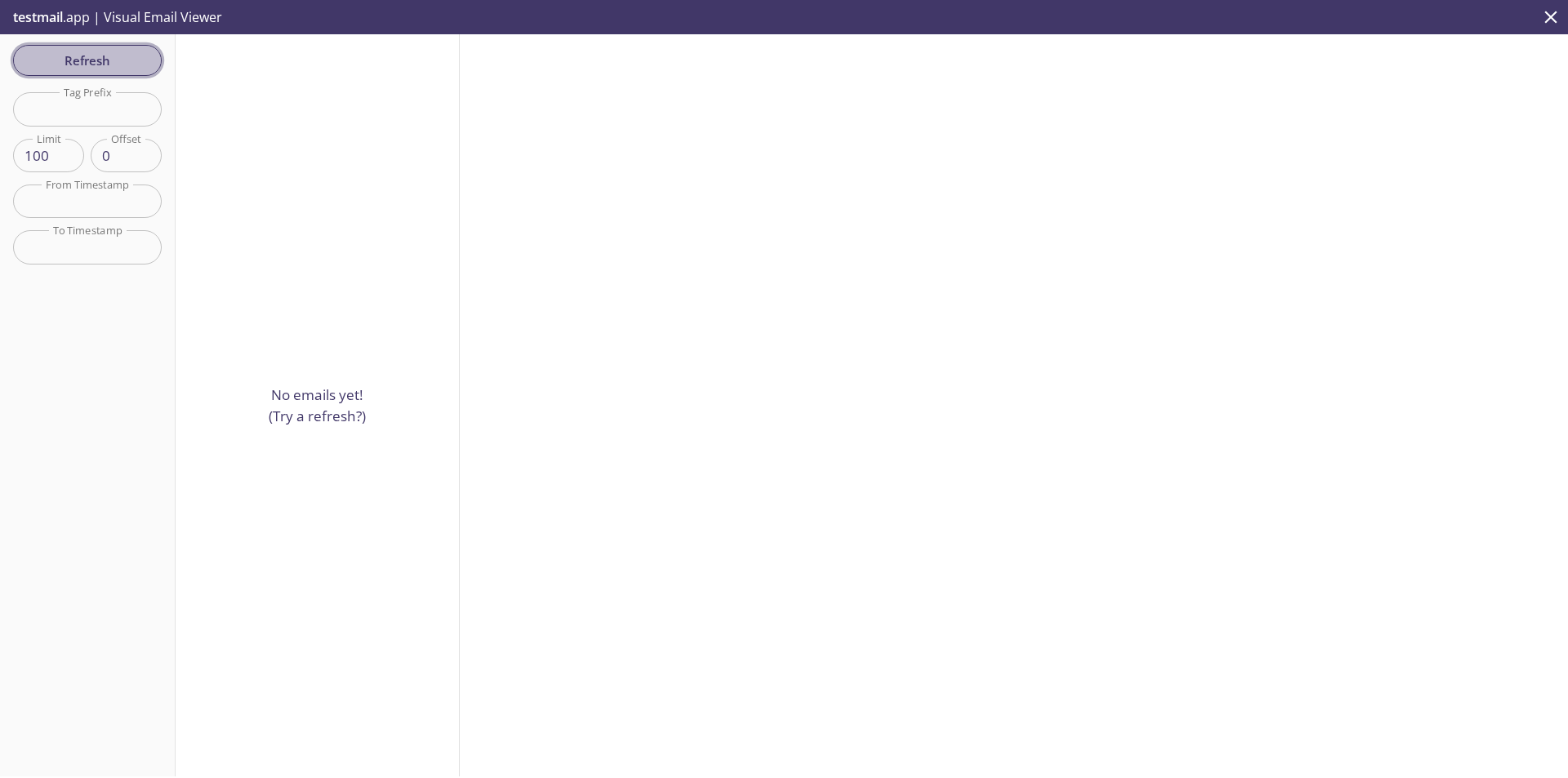 click on "Refresh" at bounding box center (87, 60) 